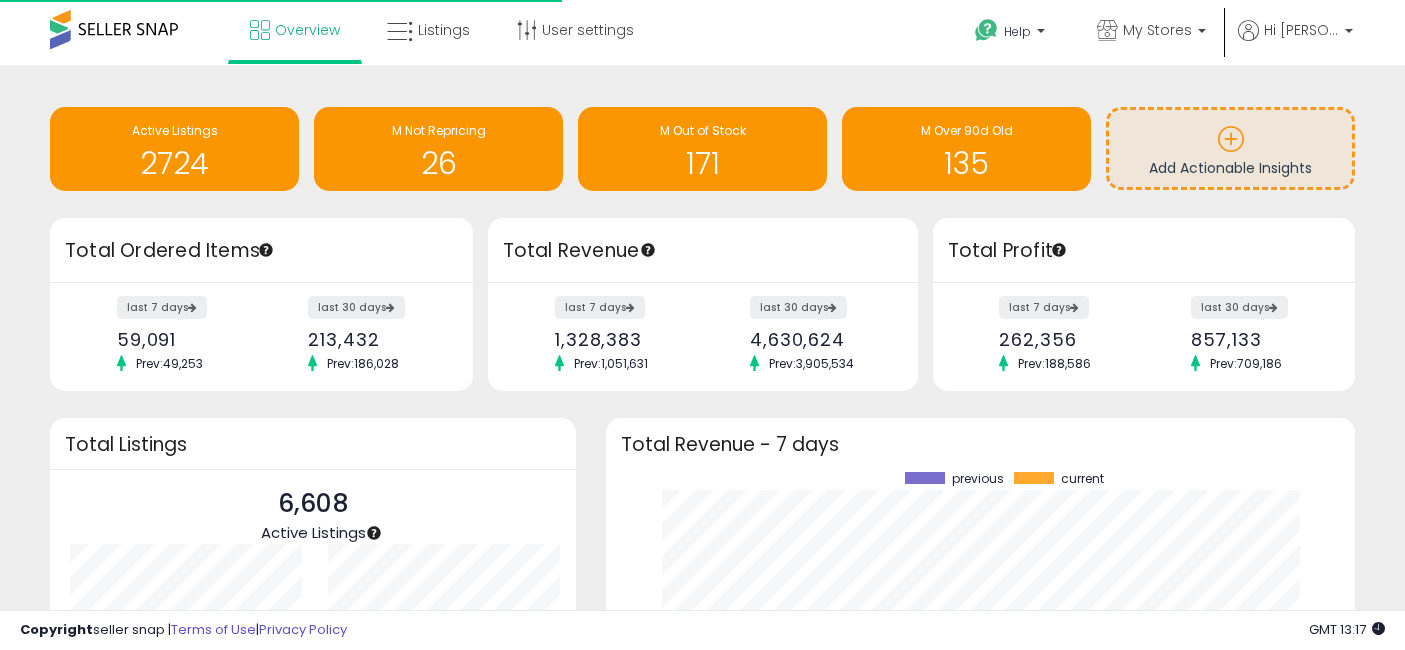 scroll, scrollTop: 0, scrollLeft: 0, axis: both 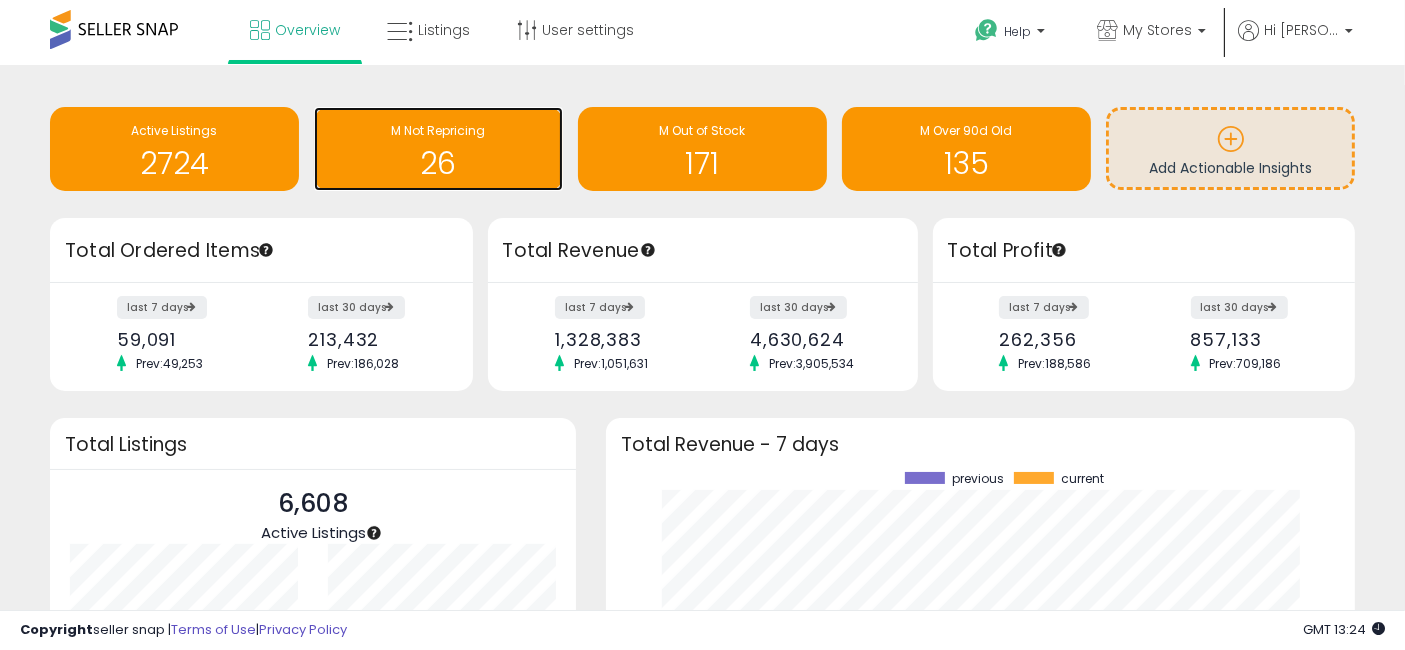 click on "M Not Repricing" at bounding box center [439, 130] 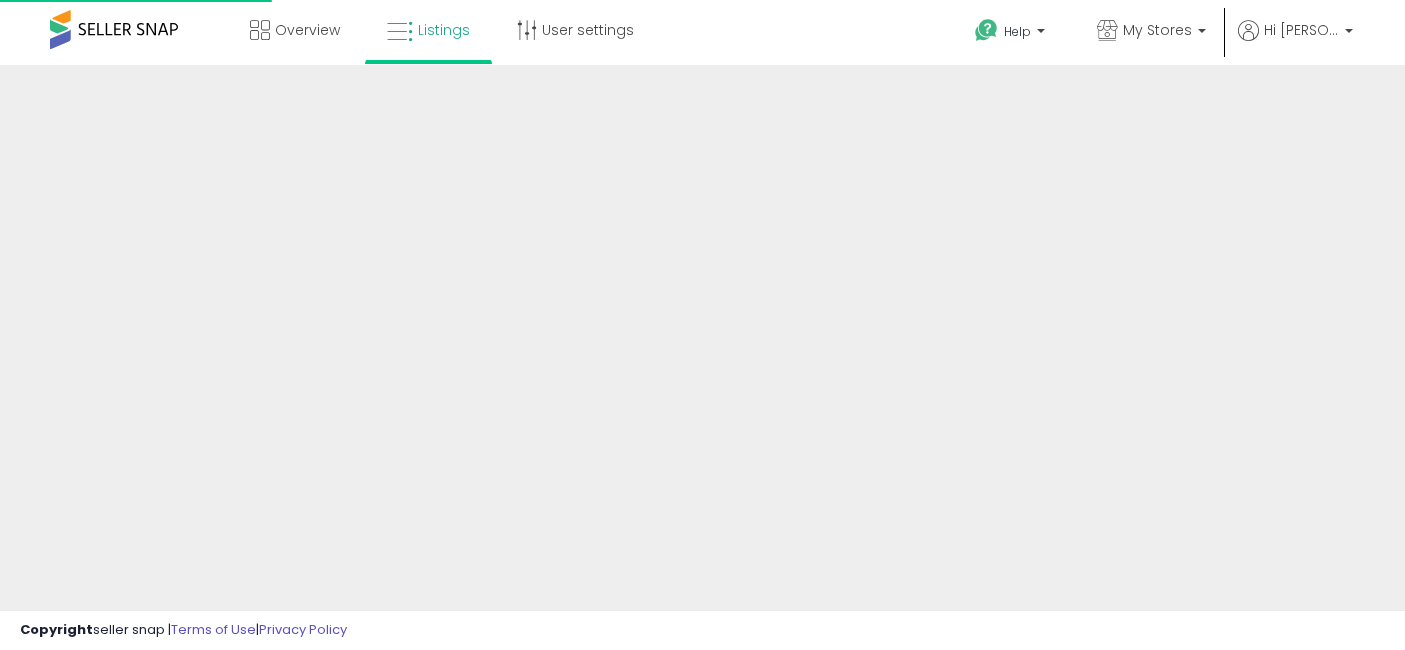 scroll, scrollTop: 0, scrollLeft: 0, axis: both 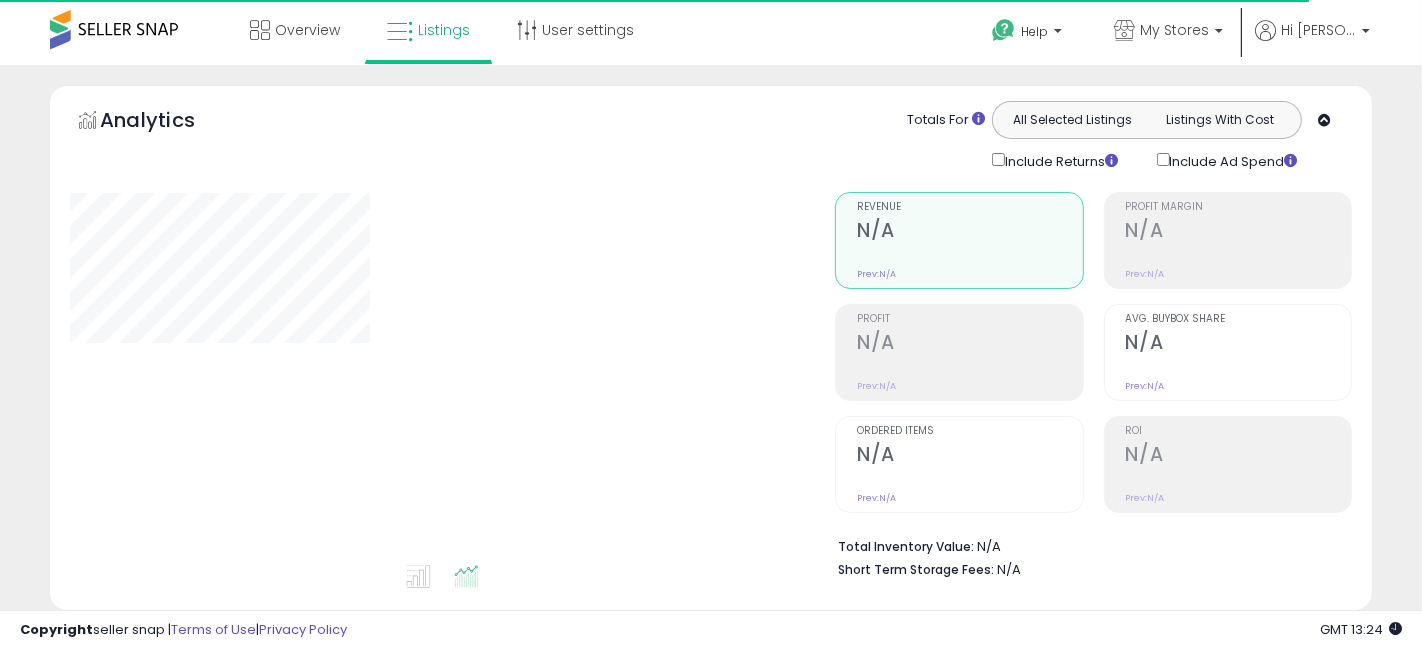 select on "**" 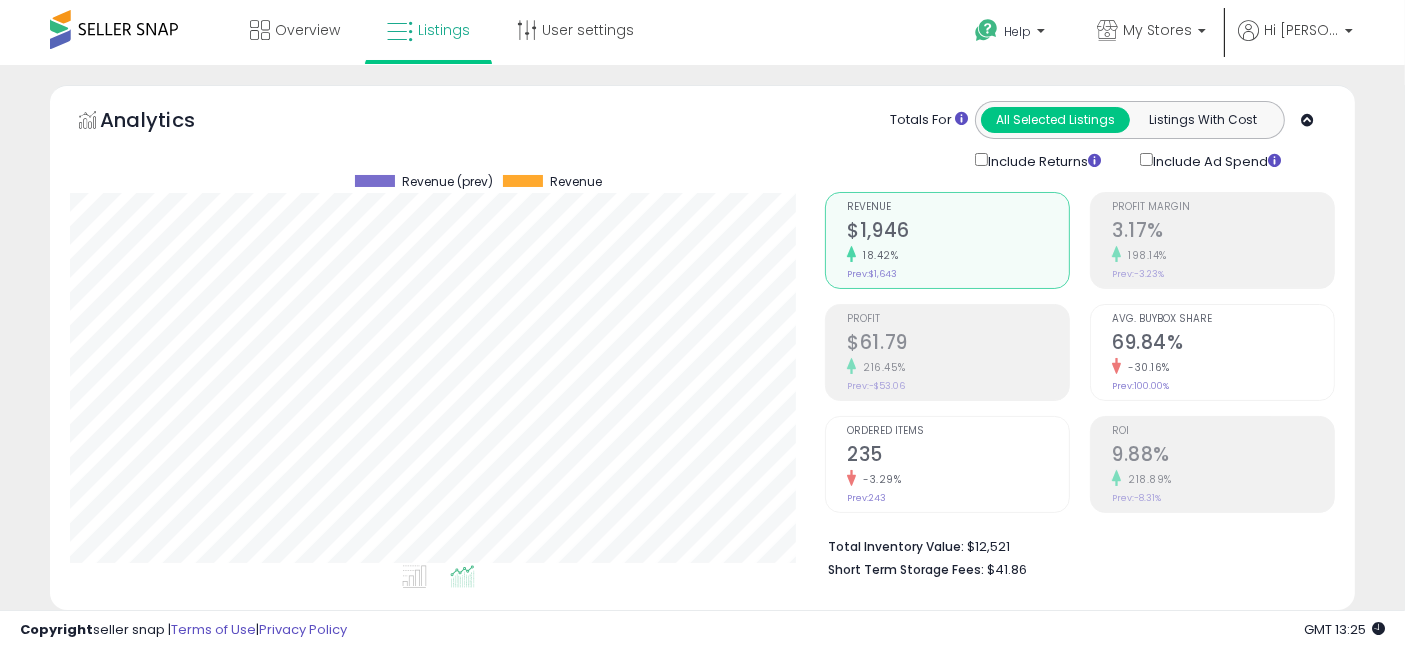 scroll, scrollTop: 999590, scrollLeft: 999244, axis: both 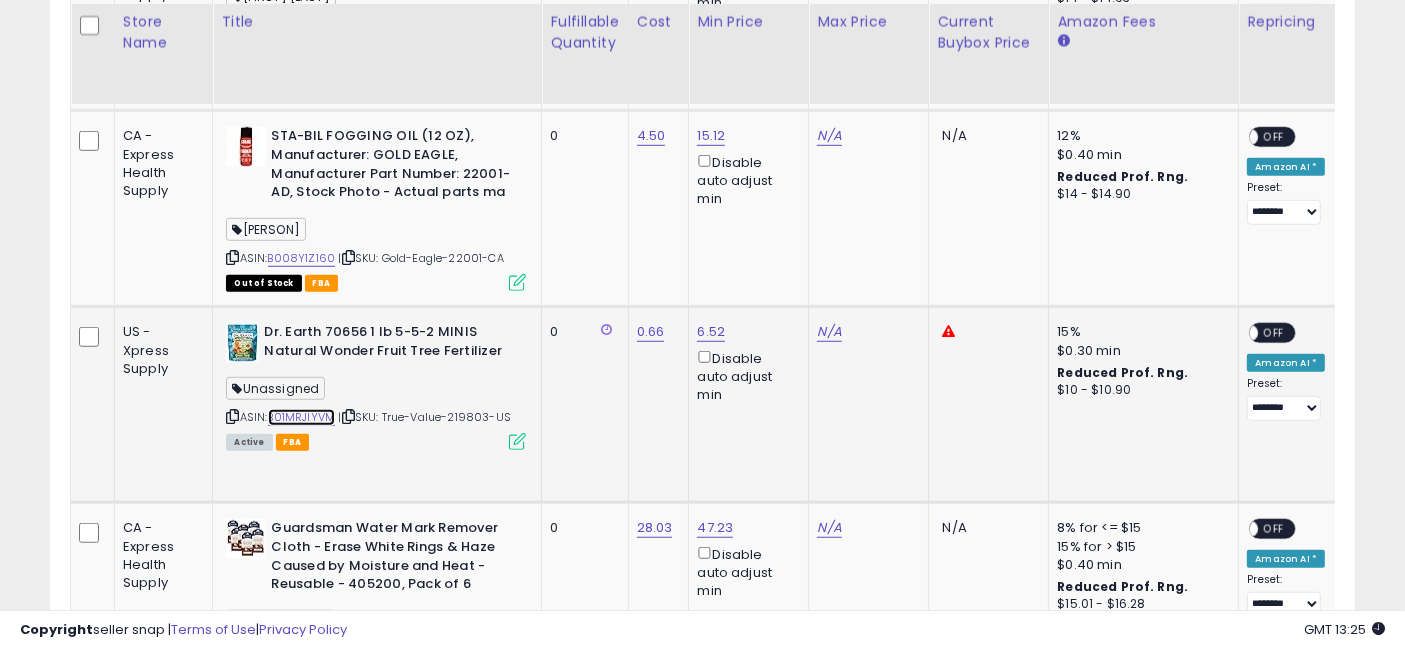 click on "B01MRJIYVM" at bounding box center (302, 417) 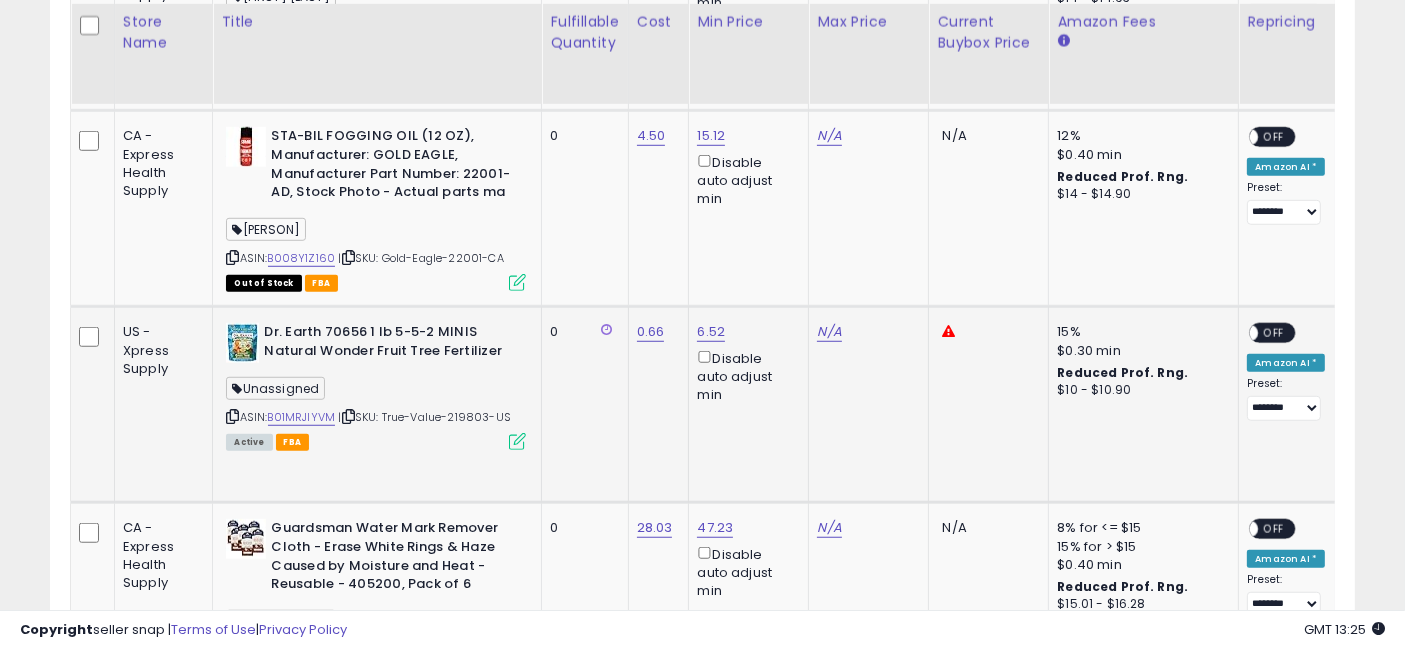 scroll, scrollTop: 0, scrollLeft: 241, axis: horizontal 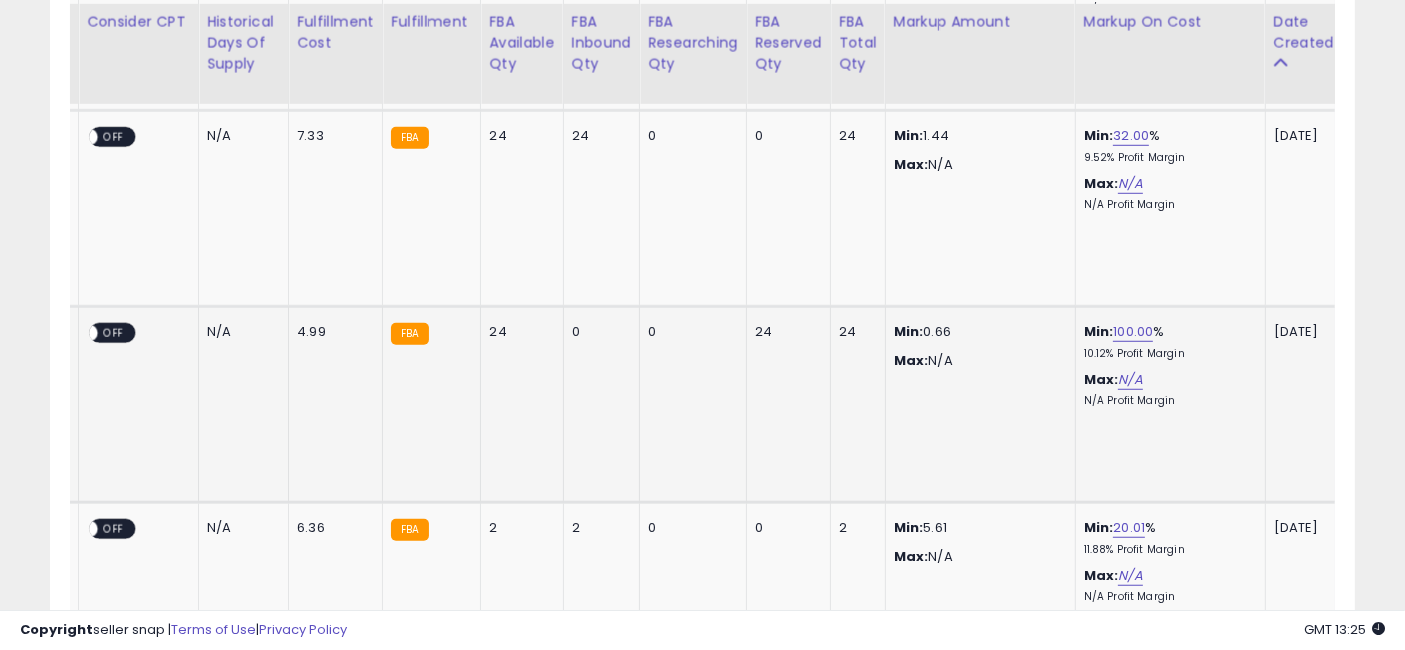 drag, startPoint x: 542, startPoint y: 372, endPoint x: 1025, endPoint y: 397, distance: 483.64658 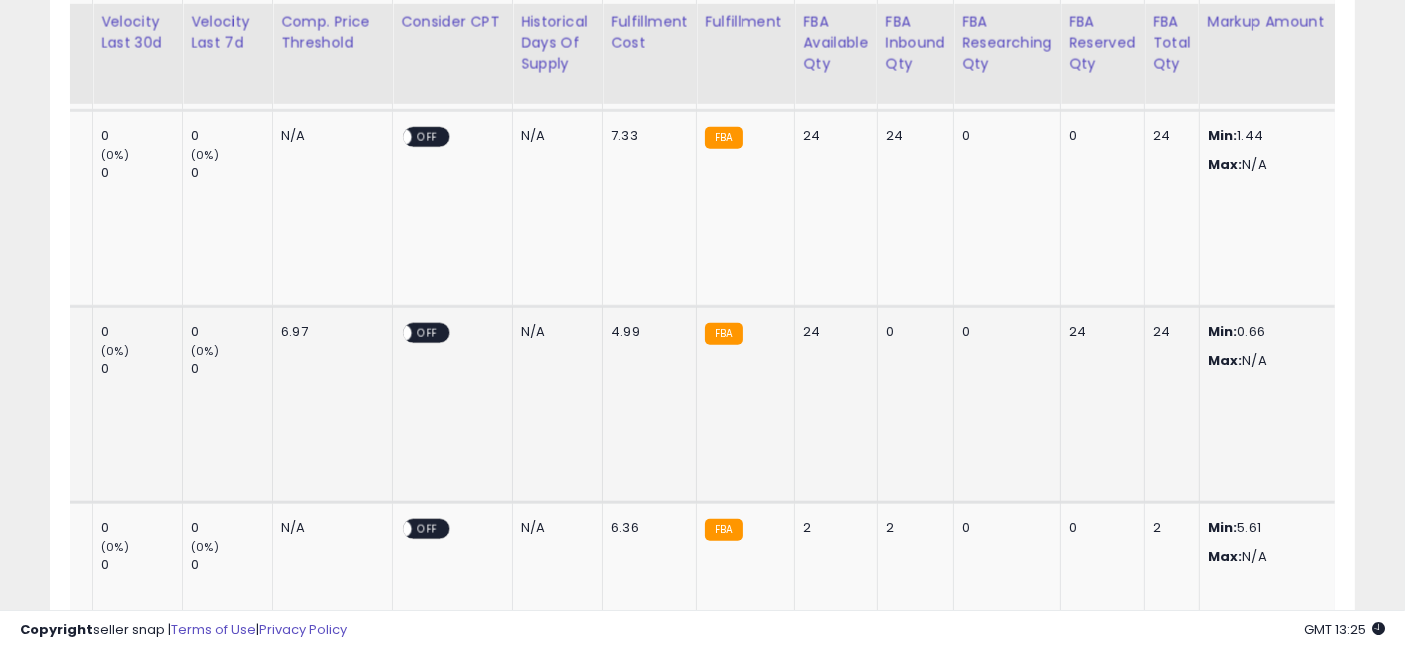 scroll, scrollTop: 0, scrollLeft: 2183, axis: horizontal 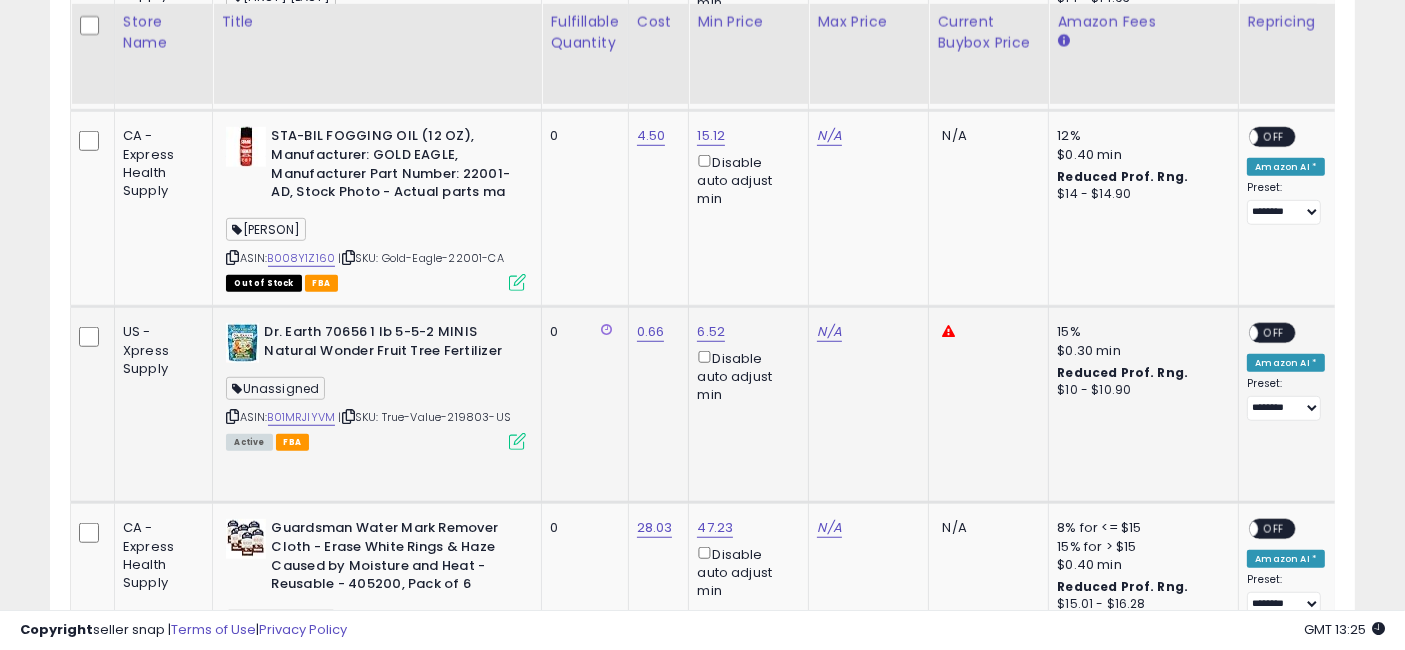 drag, startPoint x: 745, startPoint y: 364, endPoint x: 480, endPoint y: 375, distance: 265.2282 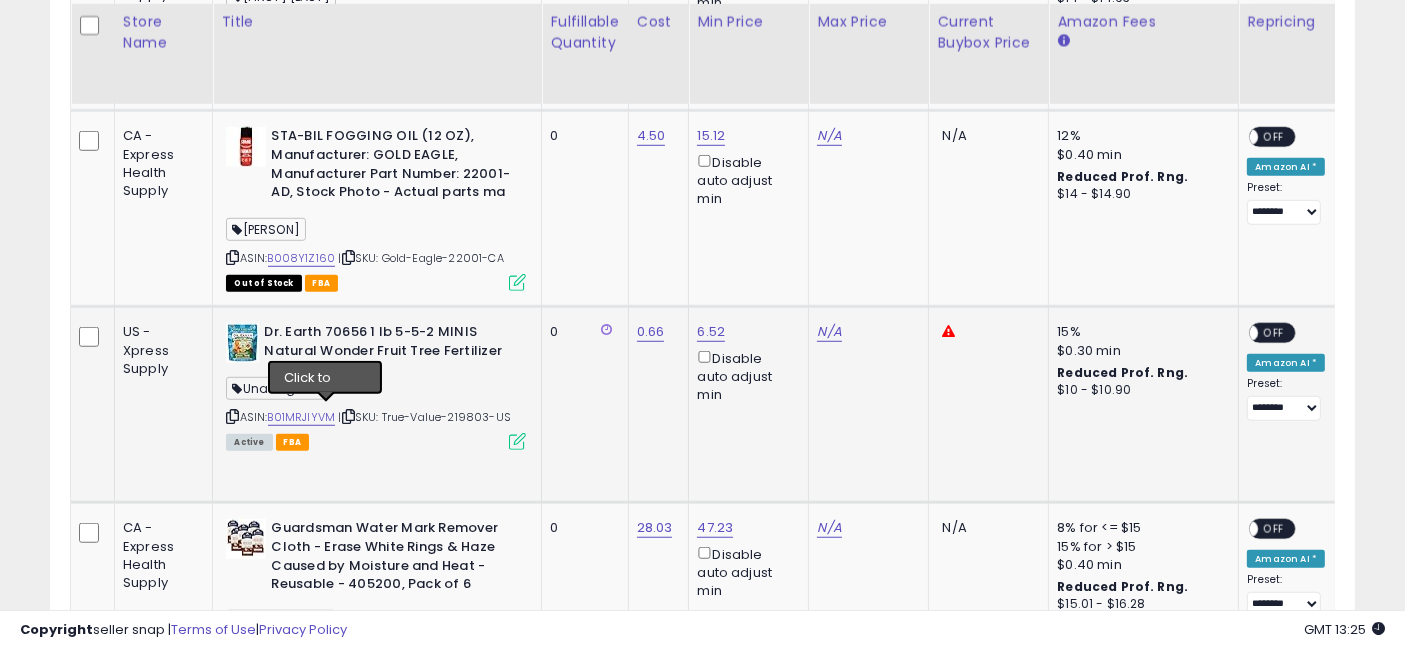click at bounding box center [348, 416] 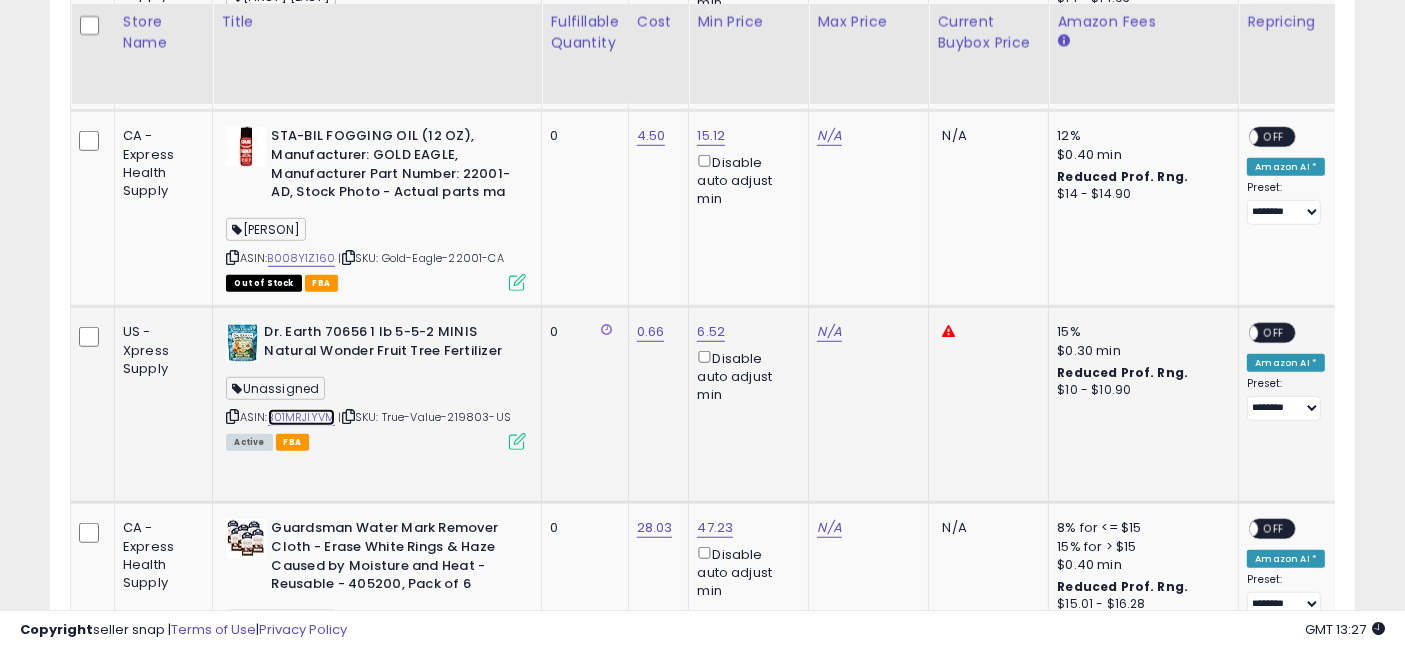 click on "B01MRJIYVM" at bounding box center [302, 417] 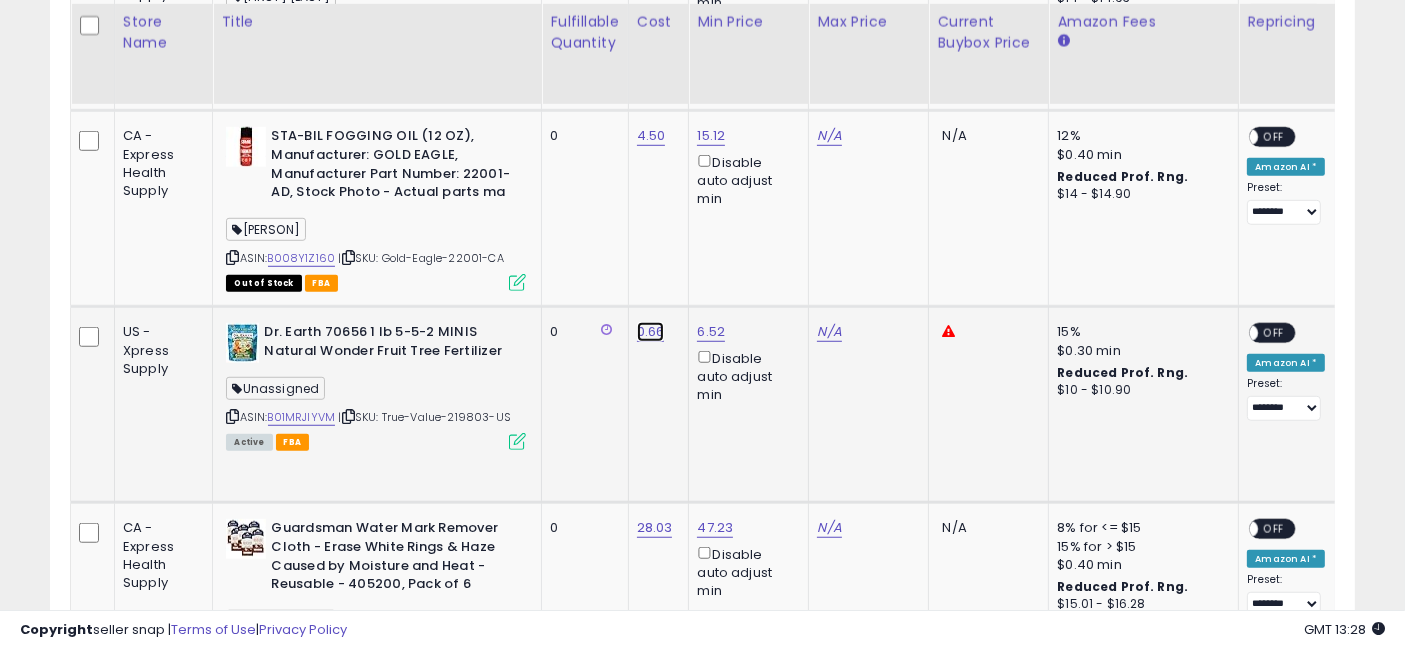 click on "0.66" at bounding box center [652, -256] 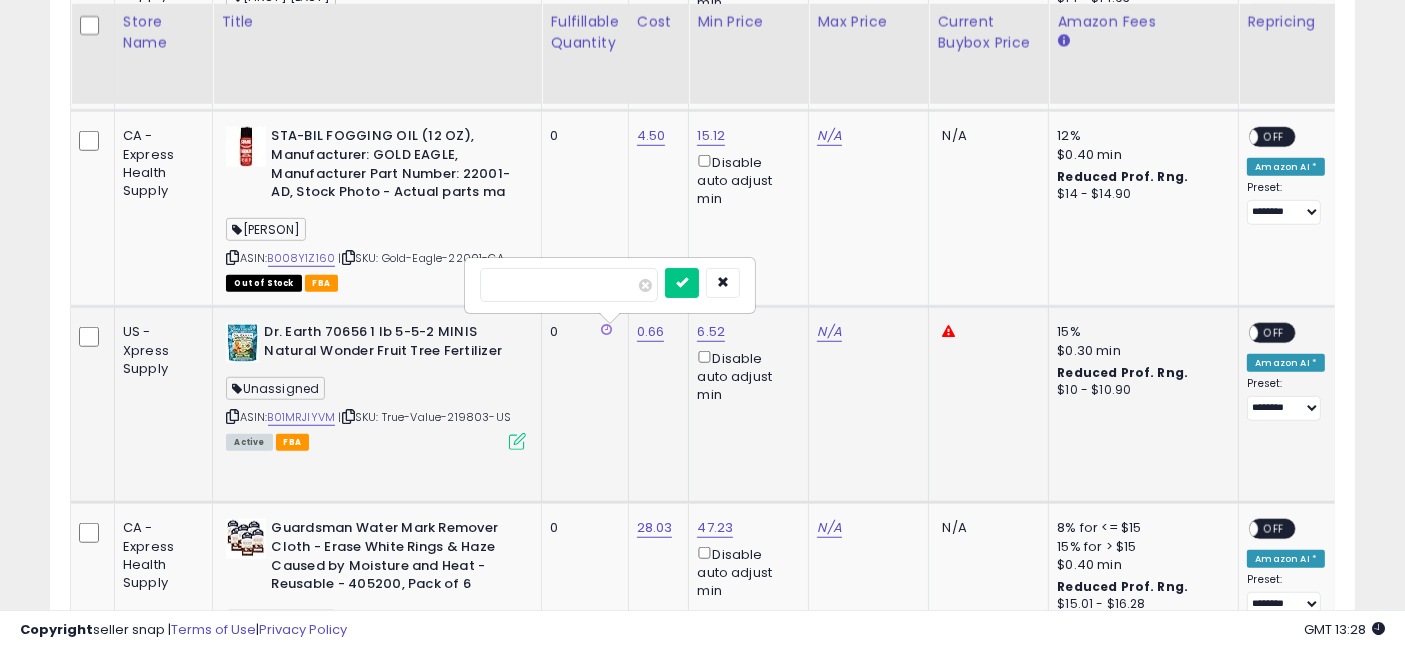 click on "****" at bounding box center (569, 285) 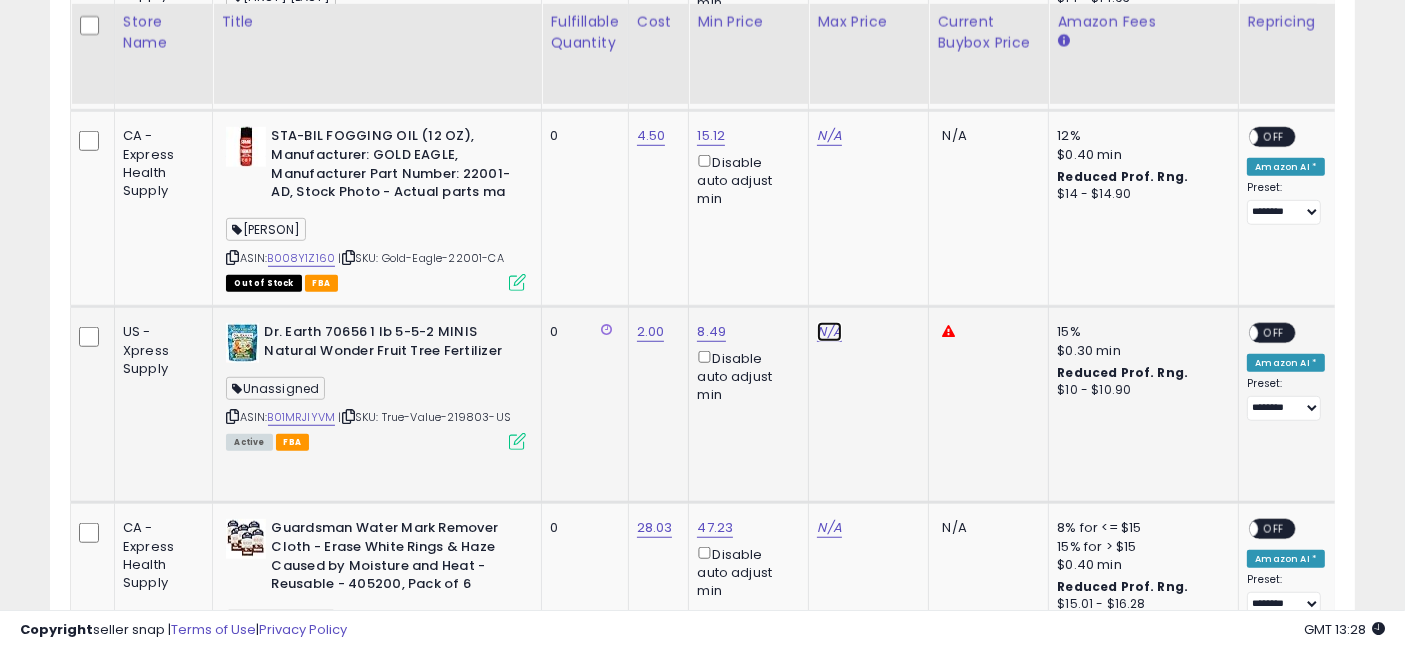click on "N/A" at bounding box center (829, -256) 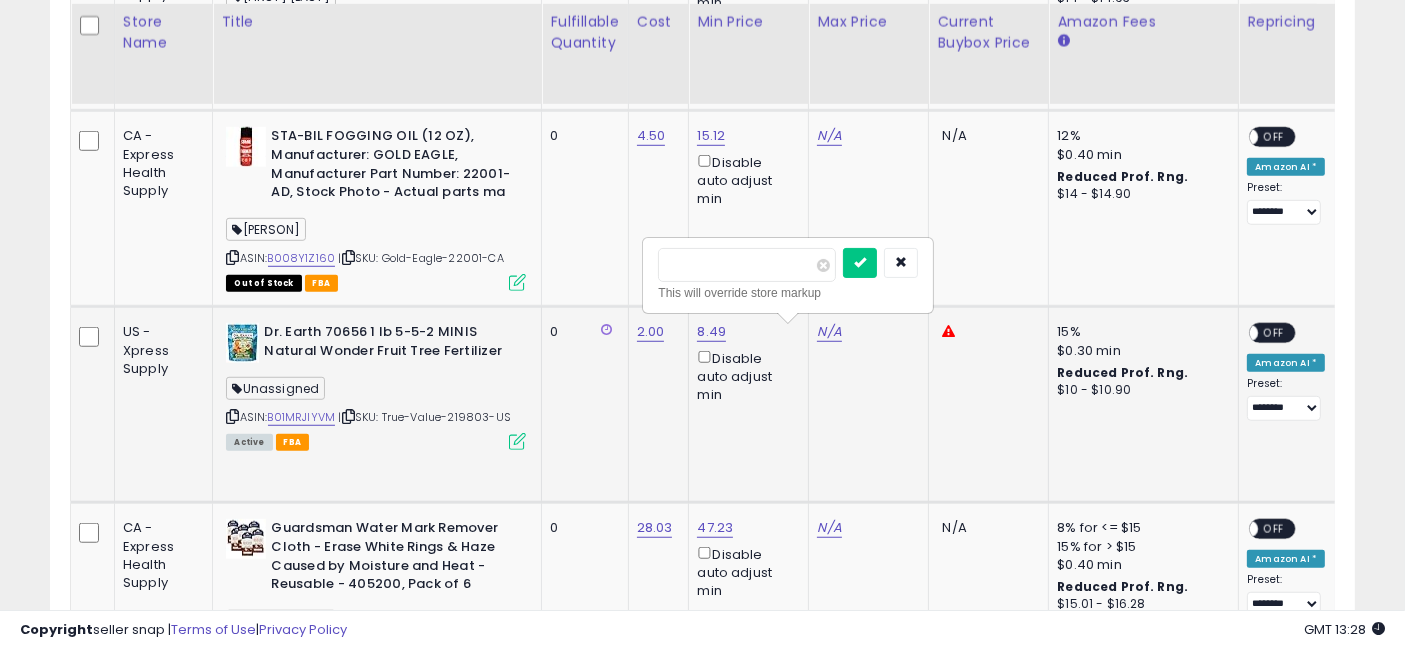 click at bounding box center (747, 265) 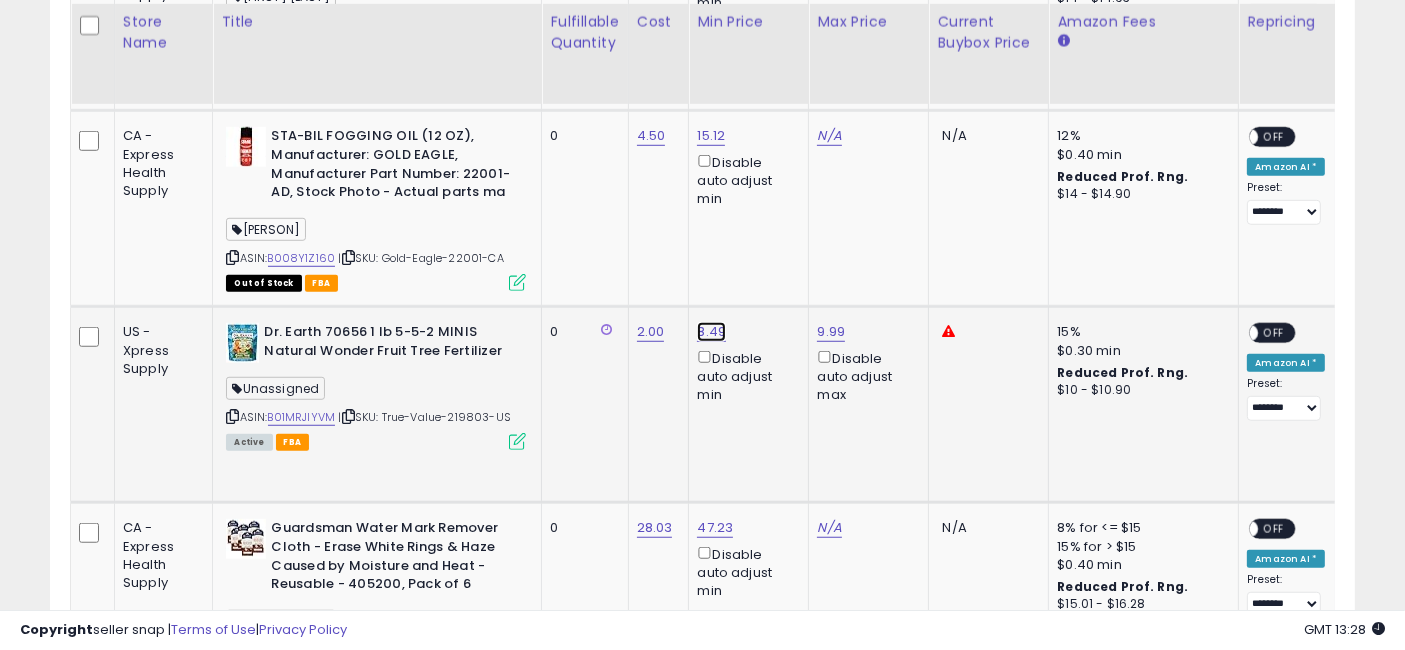 click on "8.49" at bounding box center (715, -256) 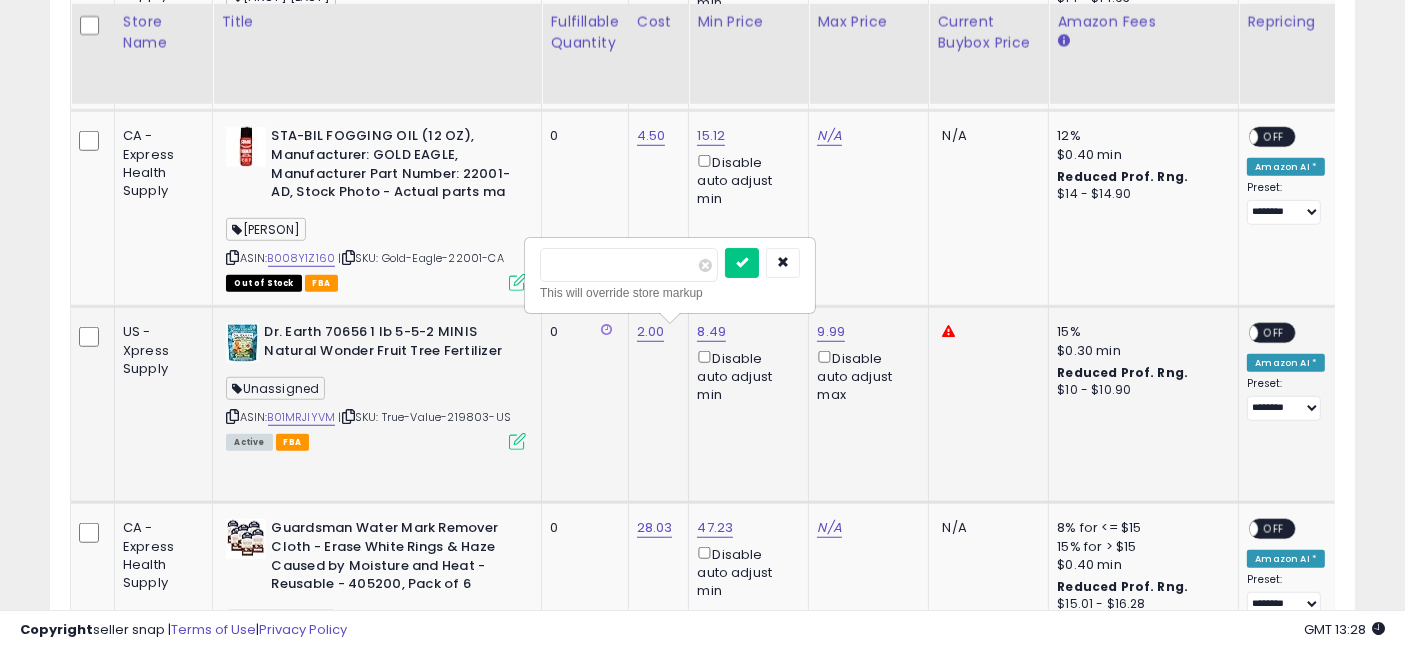click on "****" at bounding box center [629, 265] 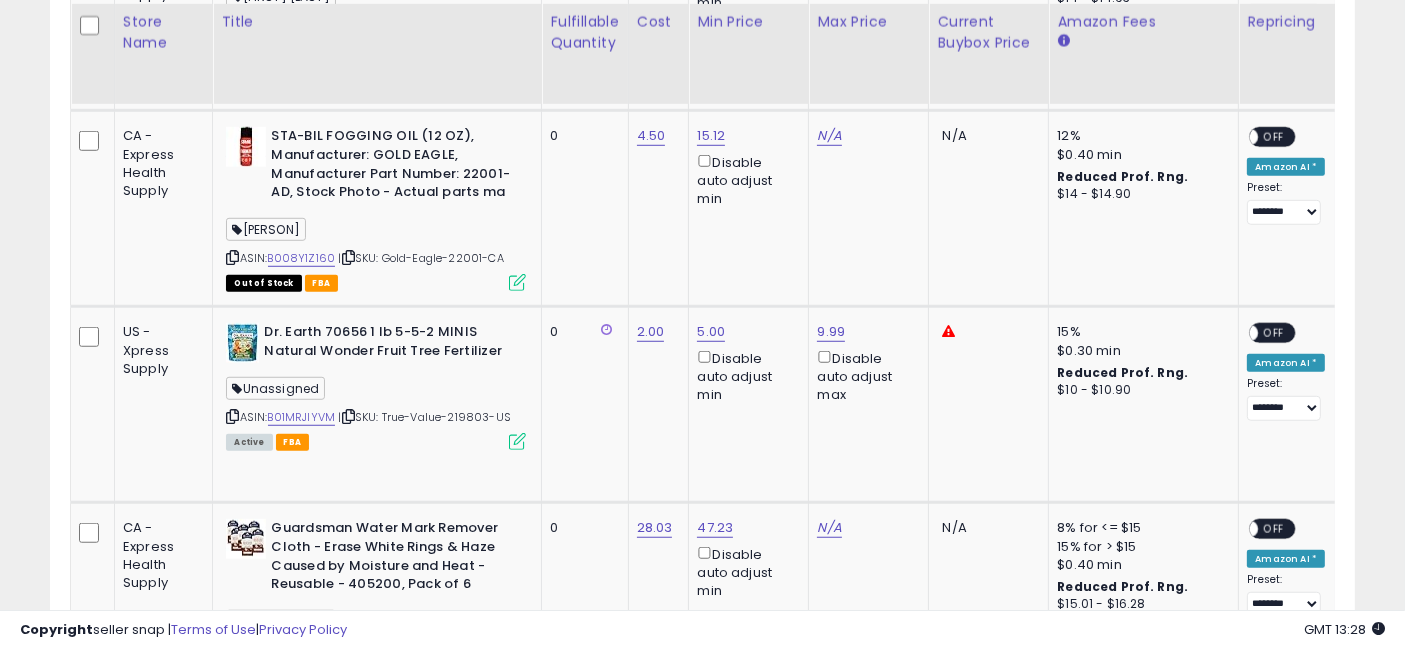 scroll, scrollTop: 0, scrollLeft: 16, axis: horizontal 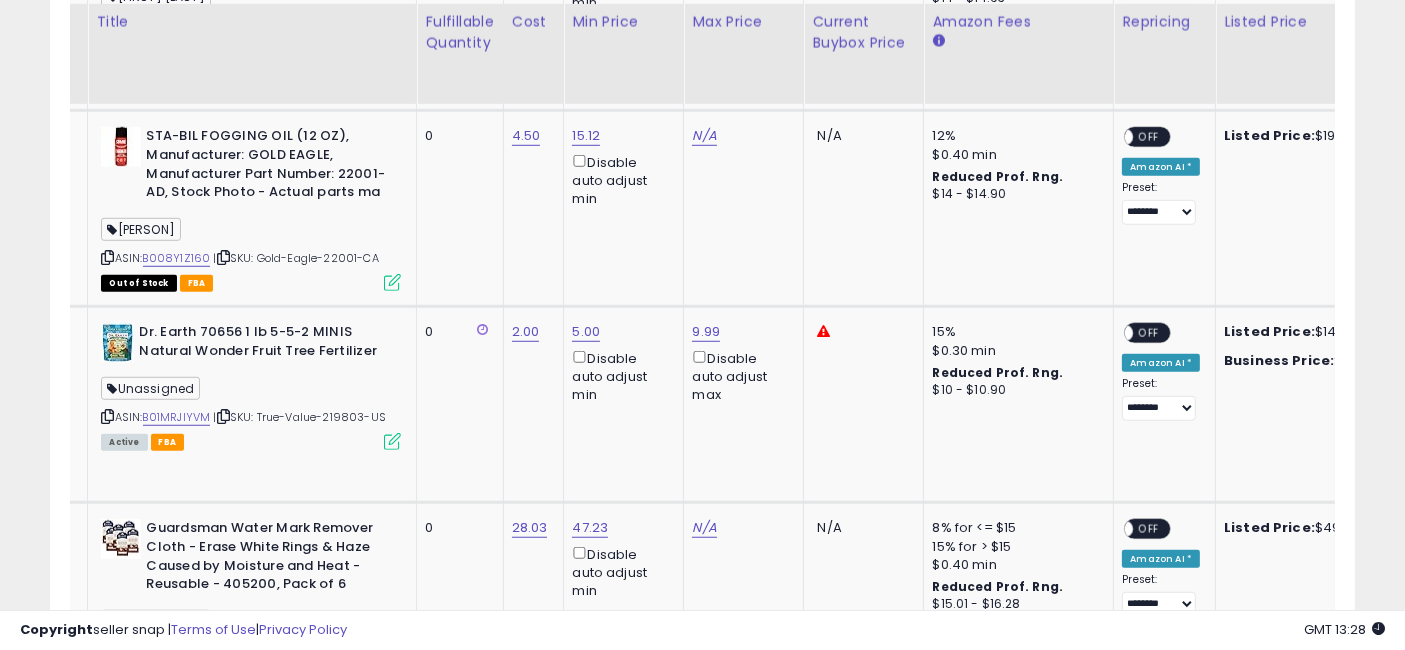 drag, startPoint x: 596, startPoint y: 415, endPoint x: 673, endPoint y: 418, distance: 77.05842 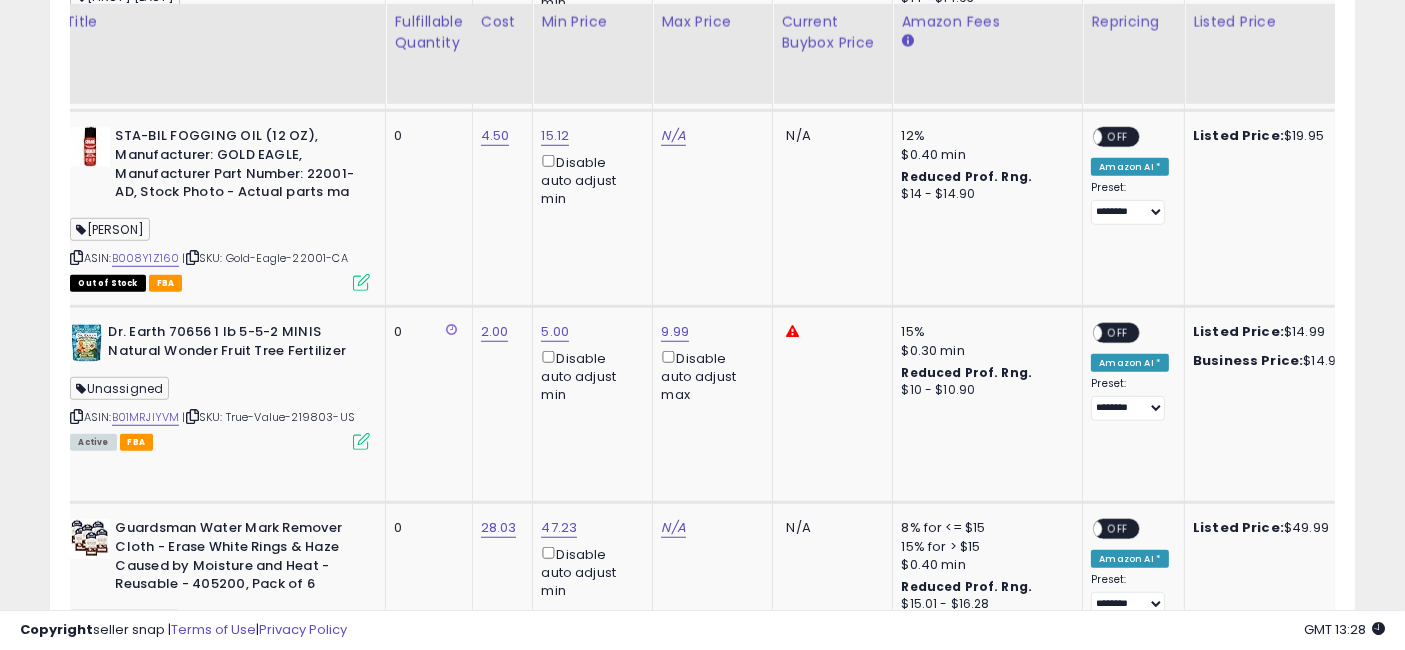 click on "OFF" at bounding box center (1119, 333) 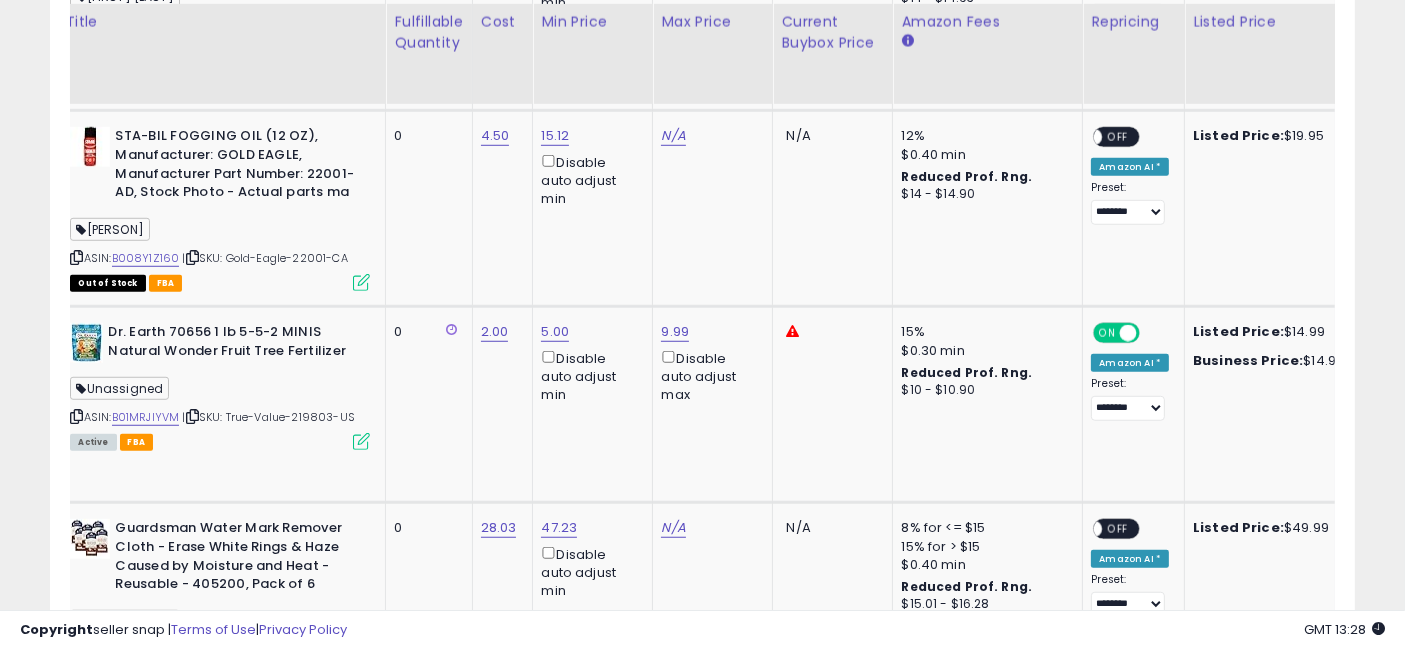 scroll, scrollTop: 0, scrollLeft: 88, axis: horizontal 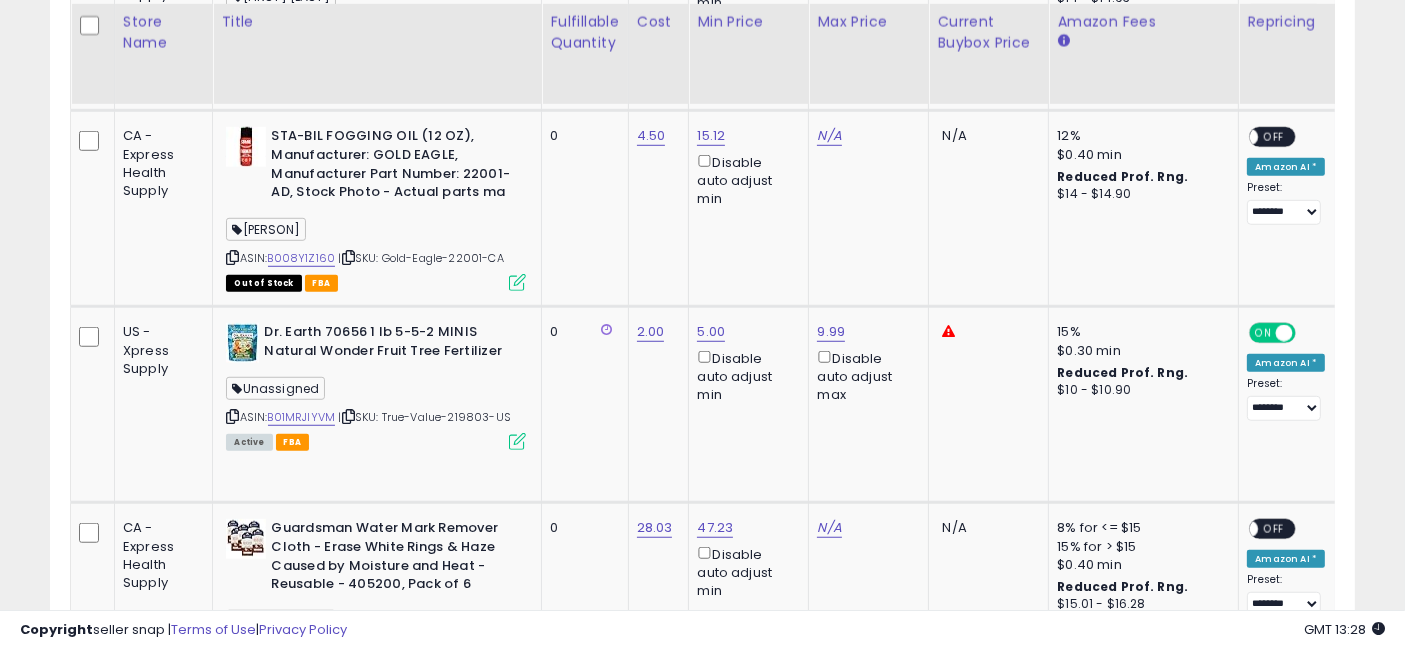 drag, startPoint x: 743, startPoint y: 412, endPoint x: 580, endPoint y: 412, distance: 163 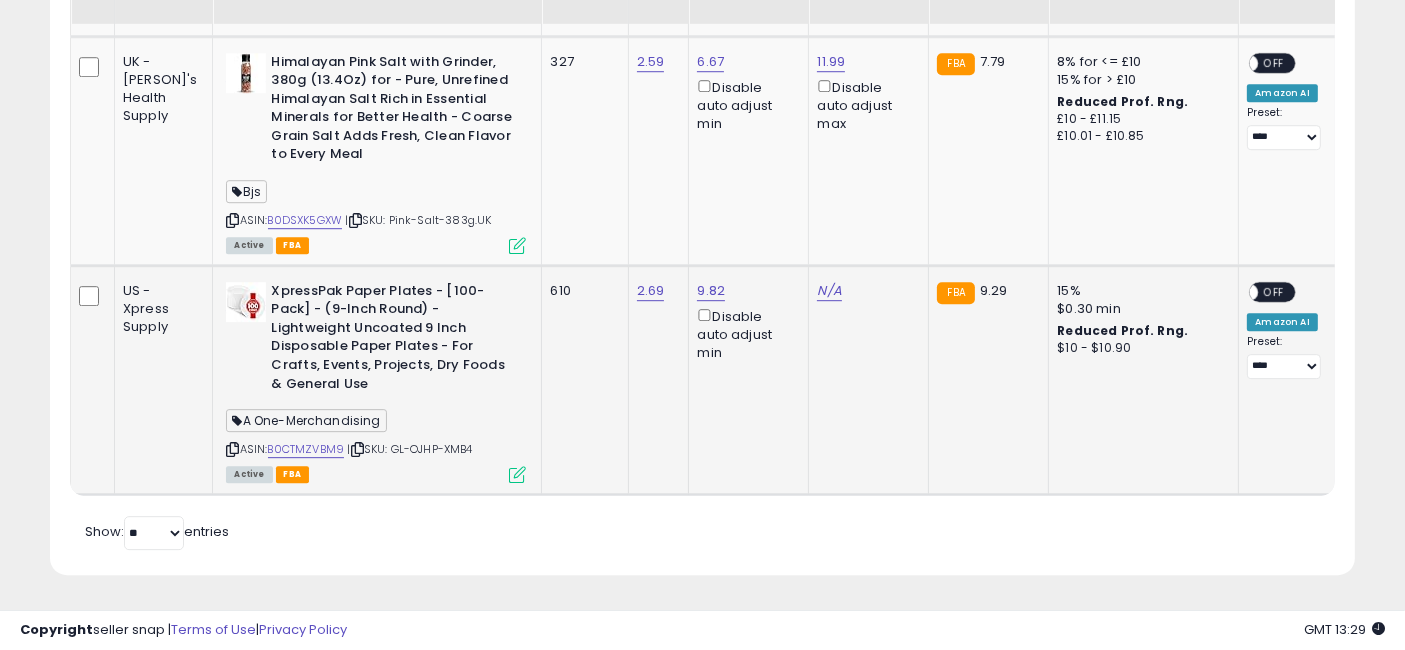 scroll, scrollTop: 5666, scrollLeft: 0, axis: vertical 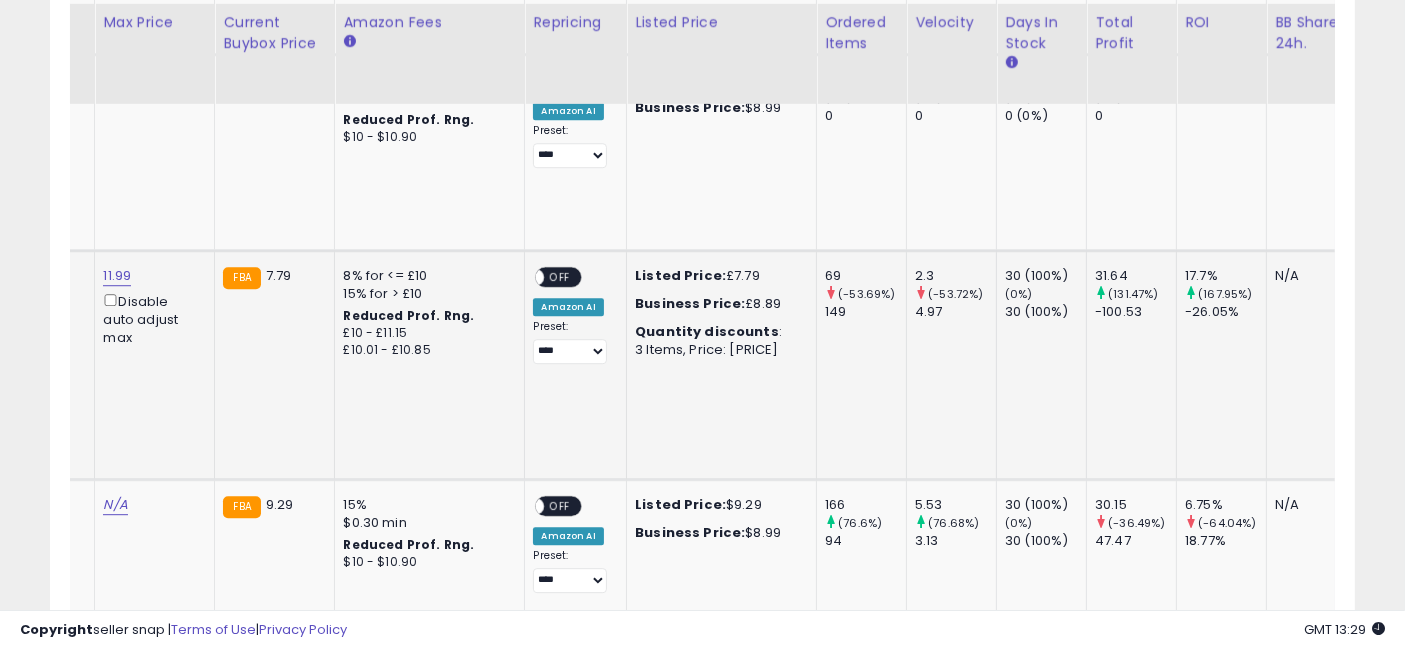 drag, startPoint x: 562, startPoint y: 368, endPoint x: 664, endPoint y: 386, distance: 103.57606 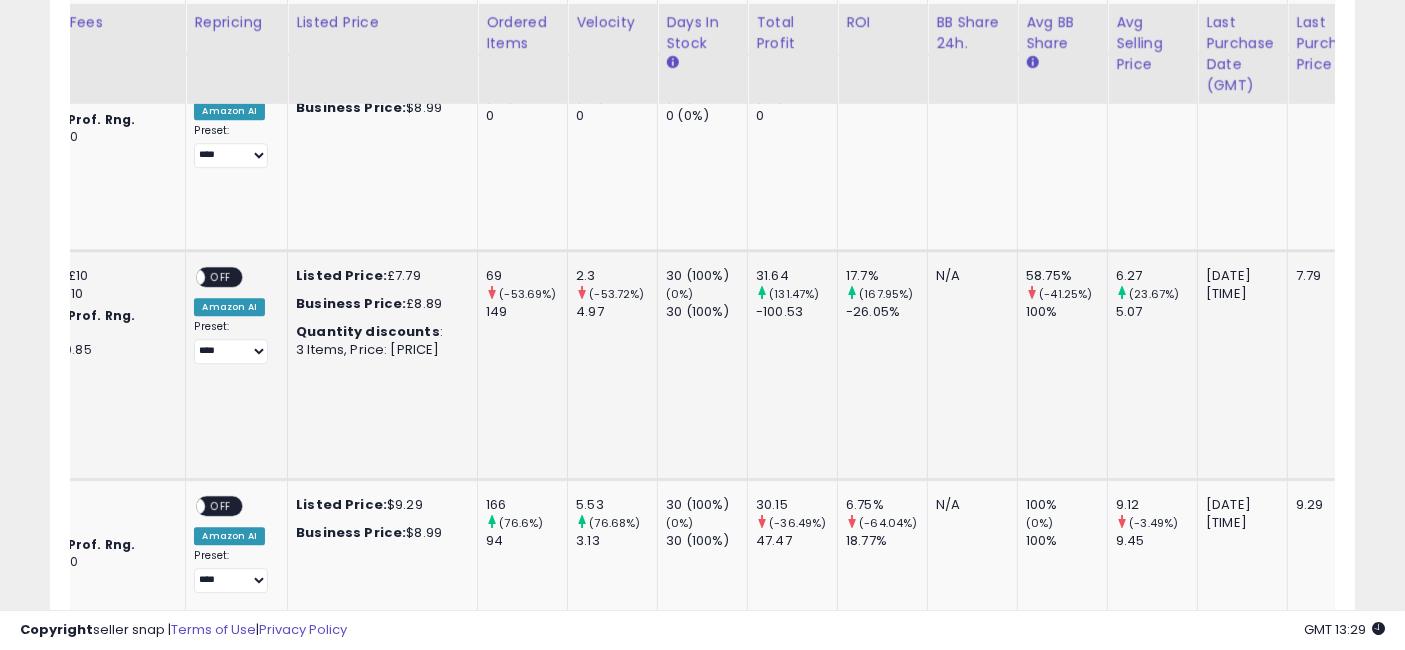 drag, startPoint x: 591, startPoint y: 390, endPoint x: 659, endPoint y: 398, distance: 68.46897 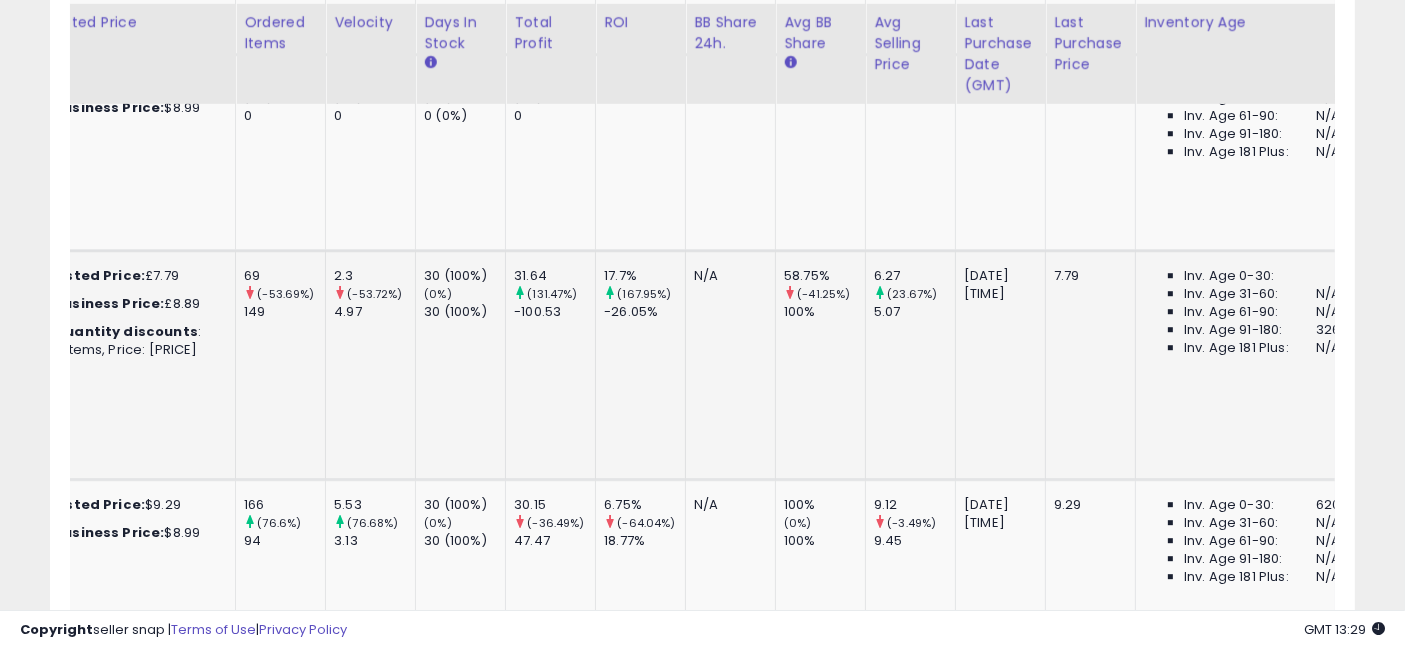 drag, startPoint x: 659, startPoint y: 398, endPoint x: 730, endPoint y: 410, distance: 72.00694 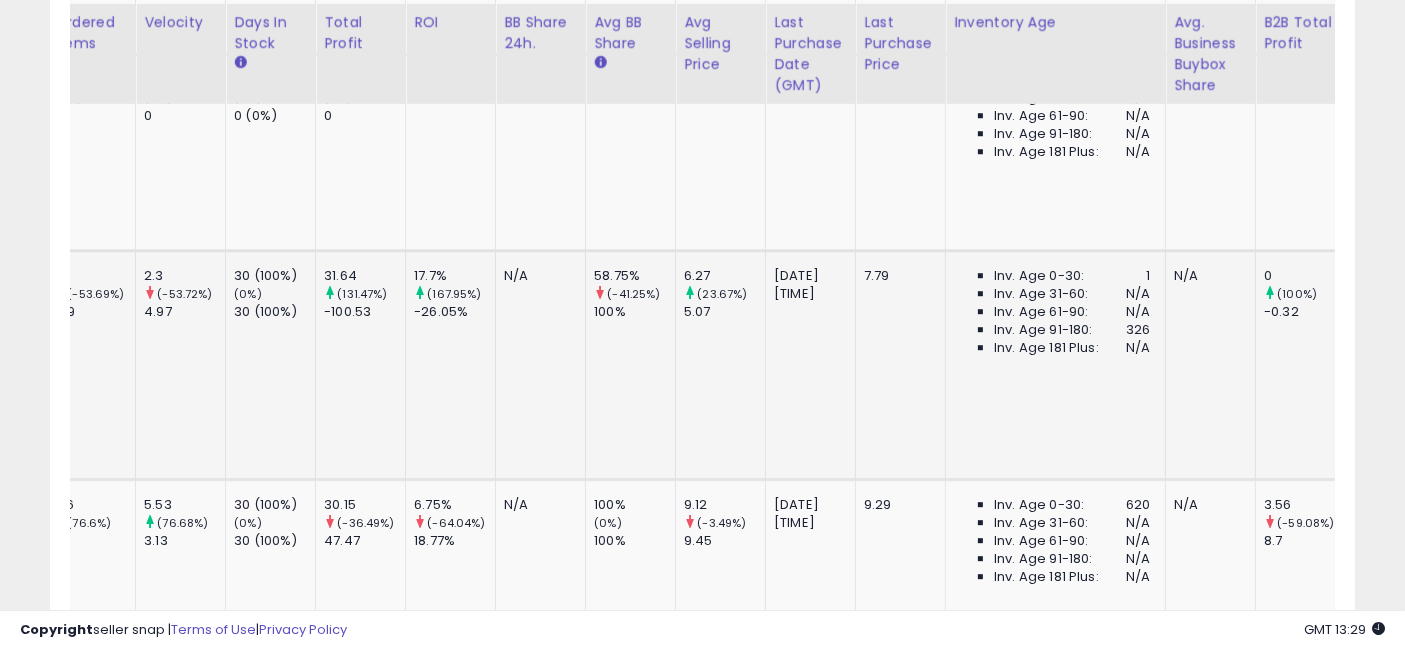 drag, startPoint x: 710, startPoint y: 371, endPoint x: 757, endPoint y: 380, distance: 47.853943 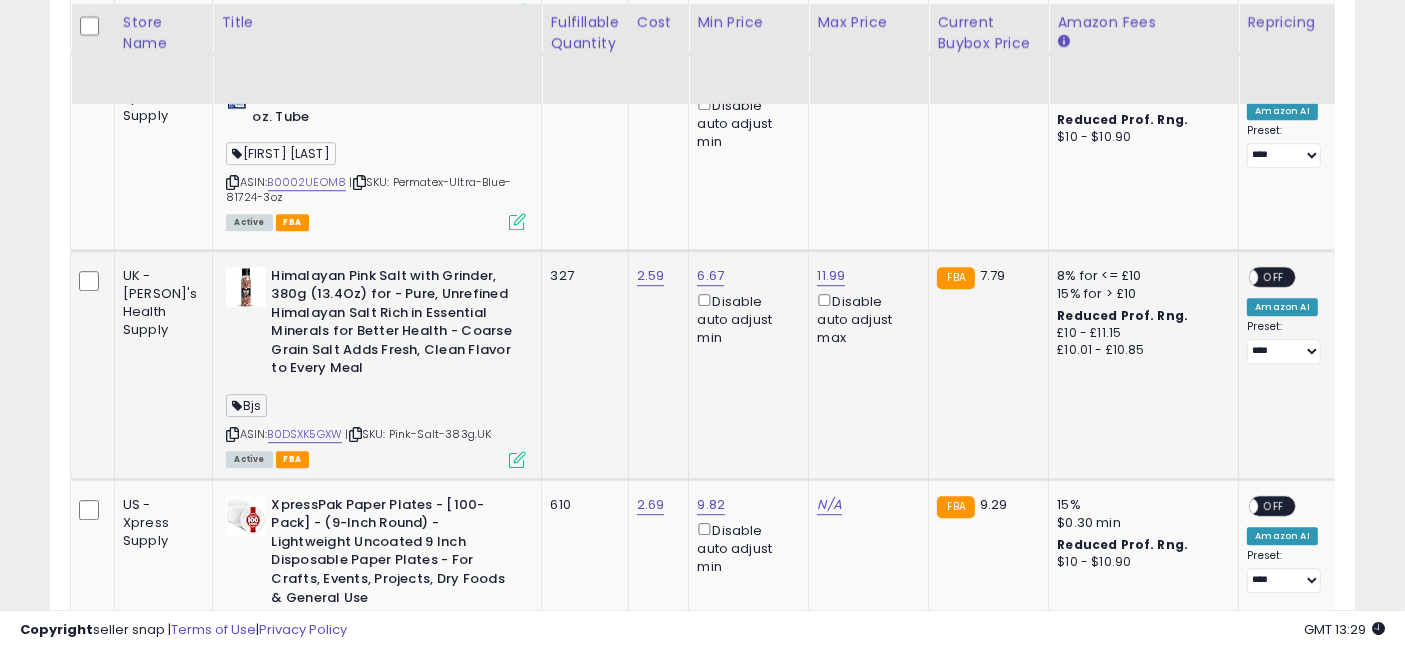 drag, startPoint x: 785, startPoint y: 372, endPoint x: 547, endPoint y: 370, distance: 238.0084 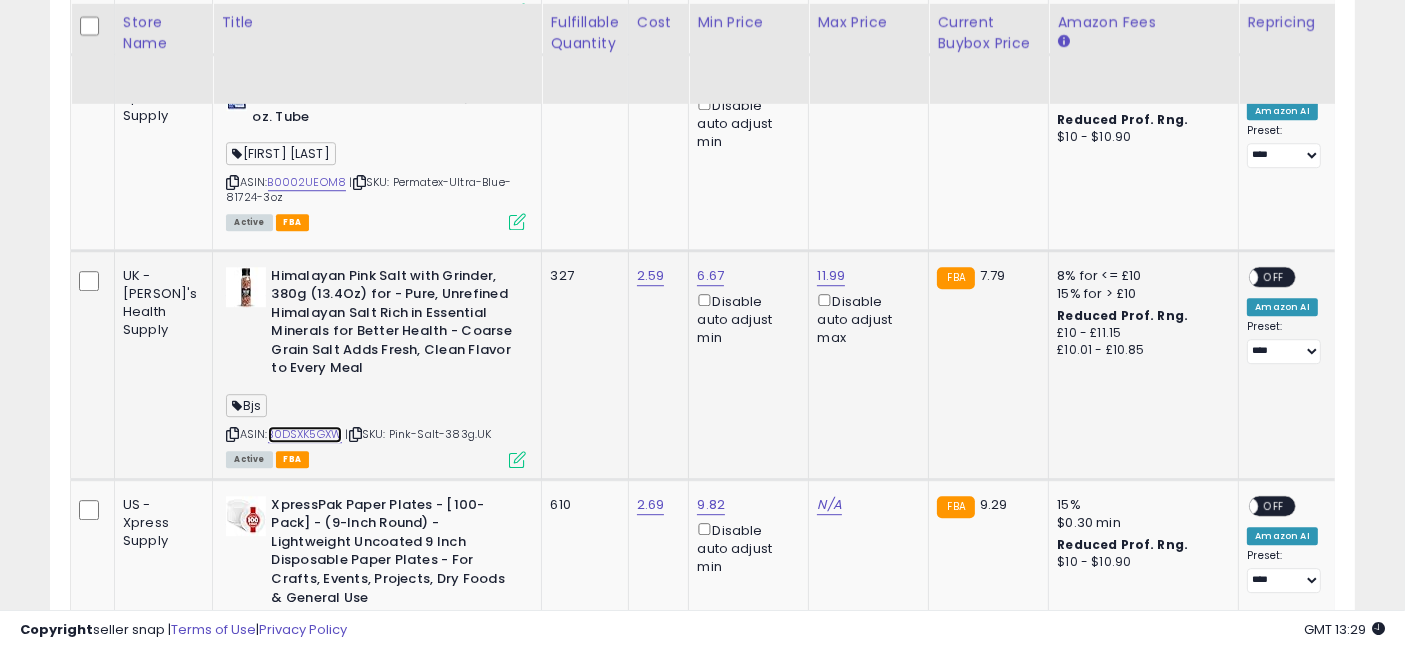 click on "B0DSXK5GXW" at bounding box center [305, 434] 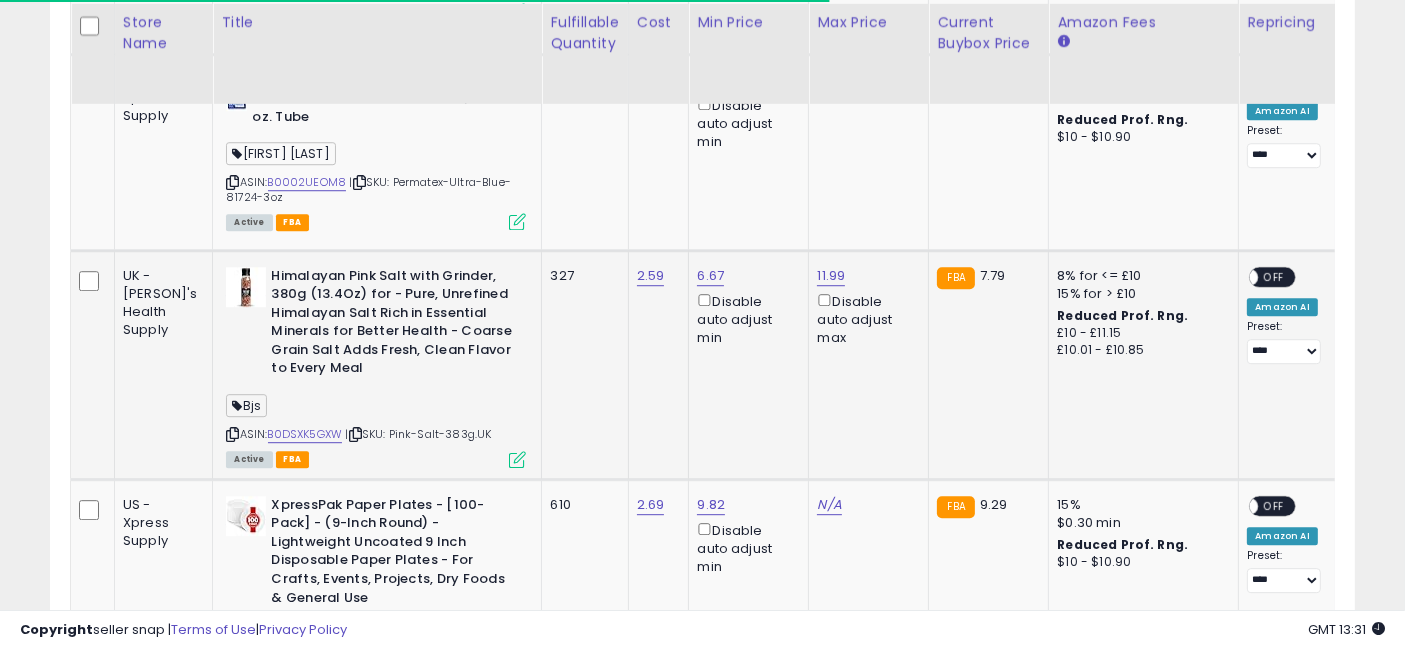 click at bounding box center (517, 459) 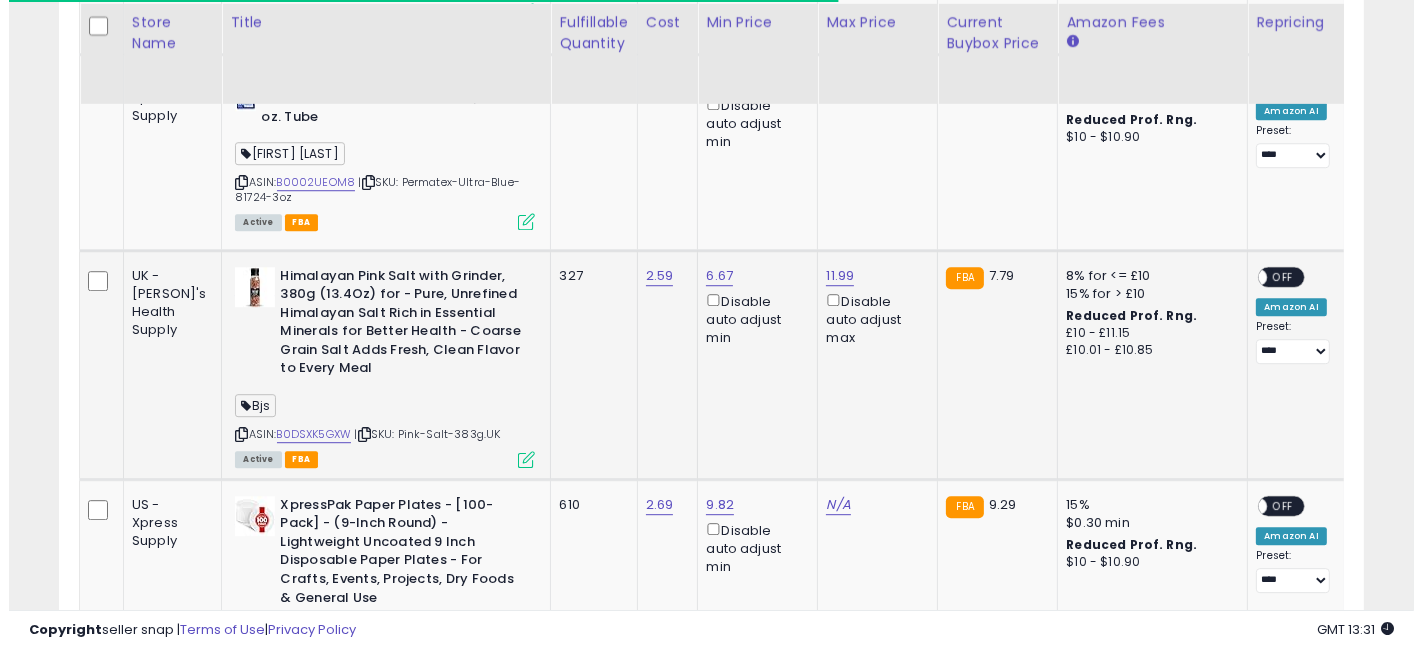 scroll, scrollTop: 999590, scrollLeft: 999234, axis: both 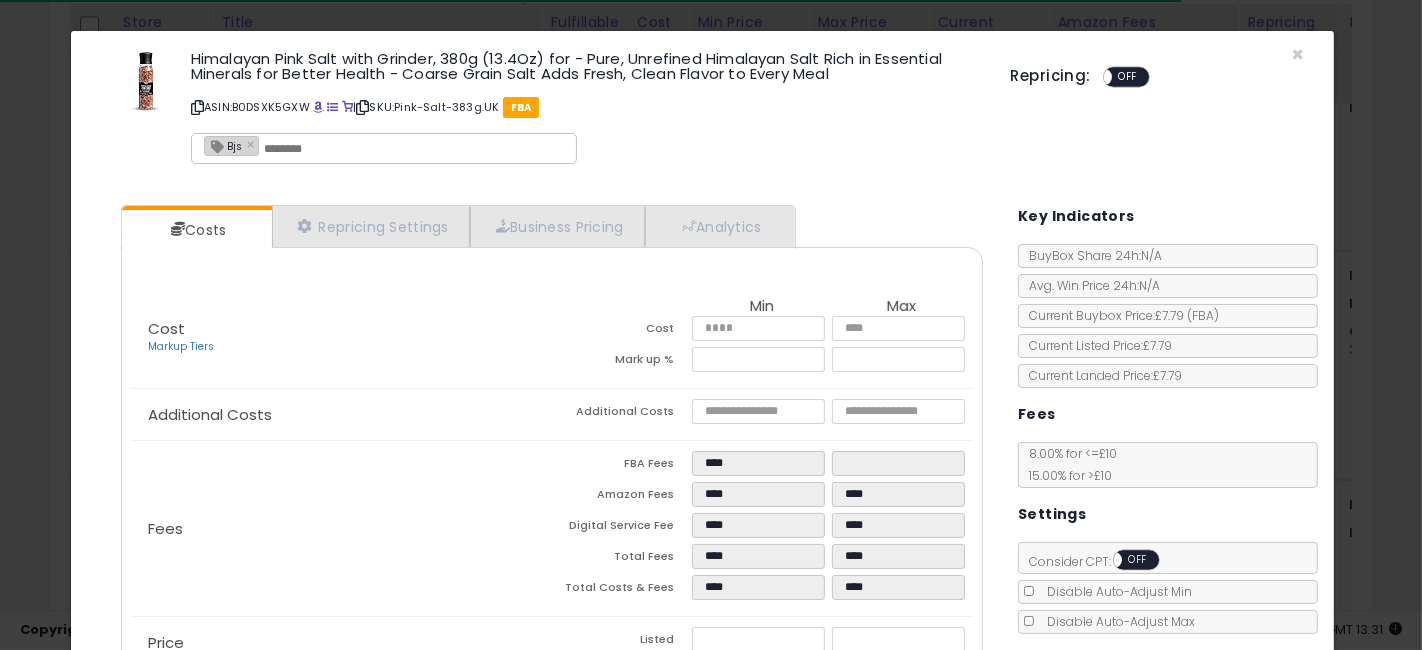 click on "Bjs ×" at bounding box center (384, 148) 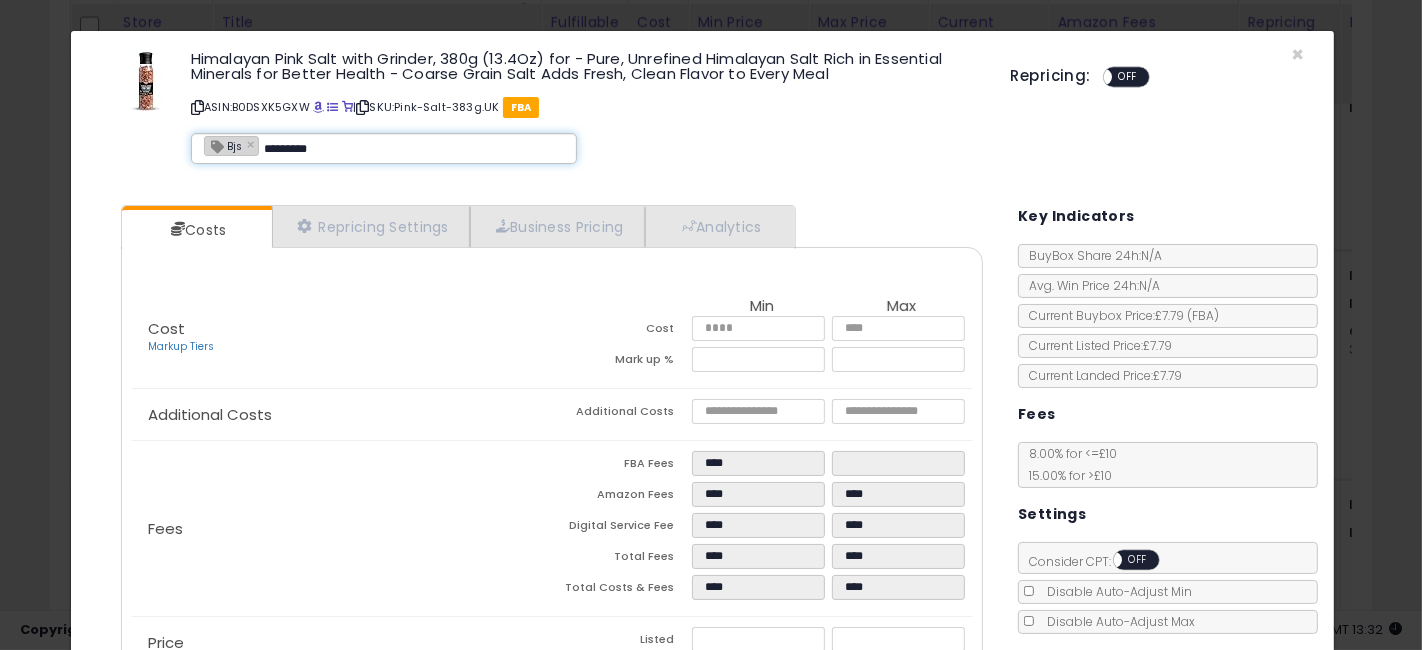 type on "*********" 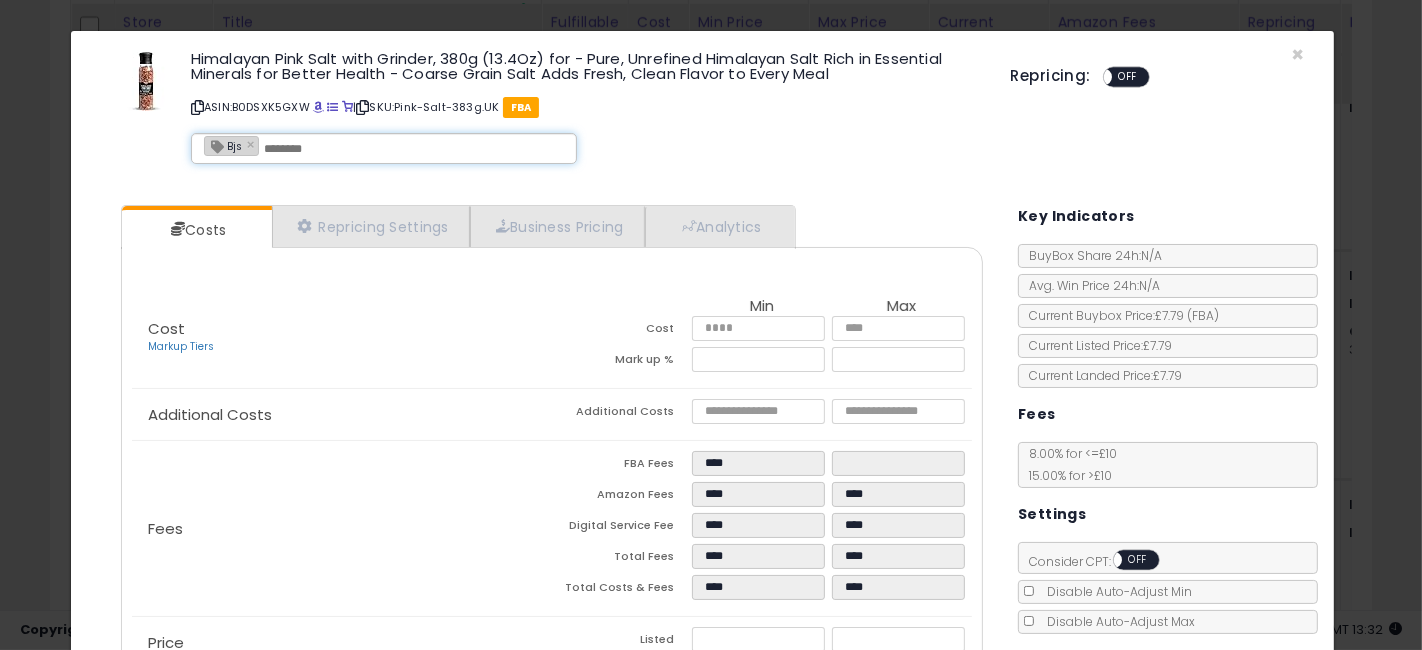 click on "**********" 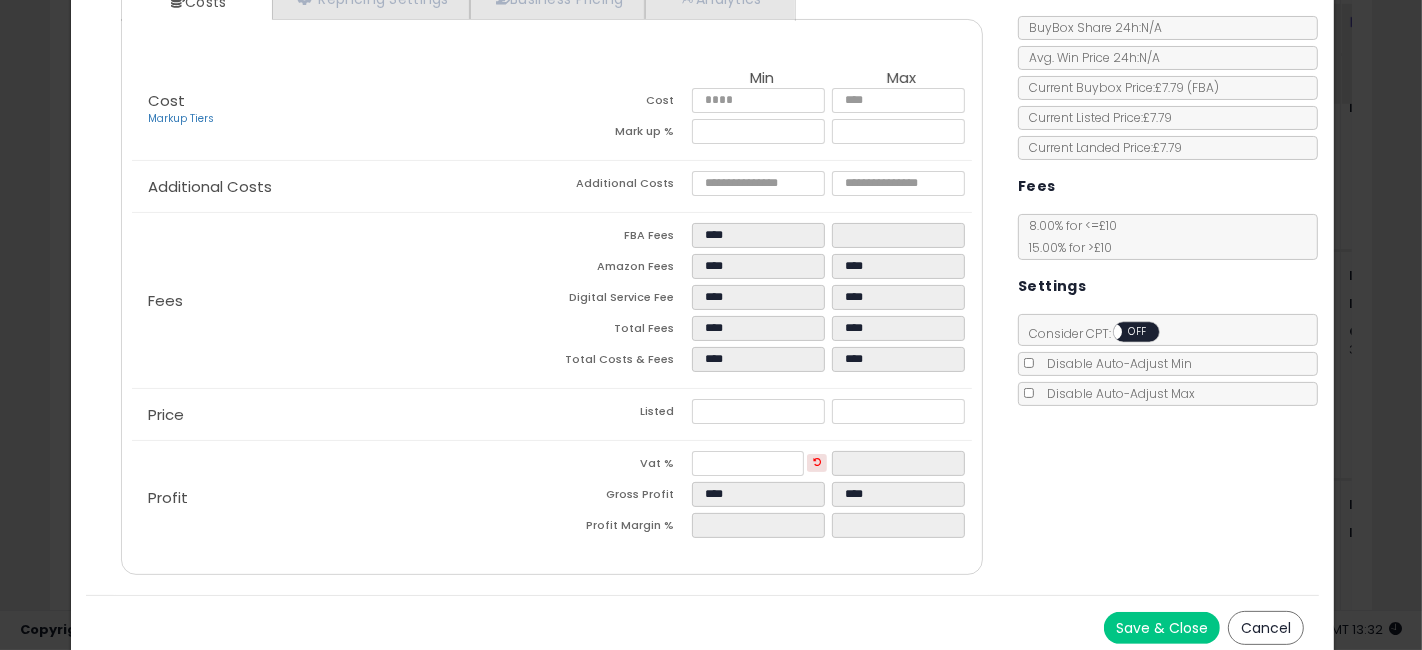 scroll, scrollTop: 233, scrollLeft: 0, axis: vertical 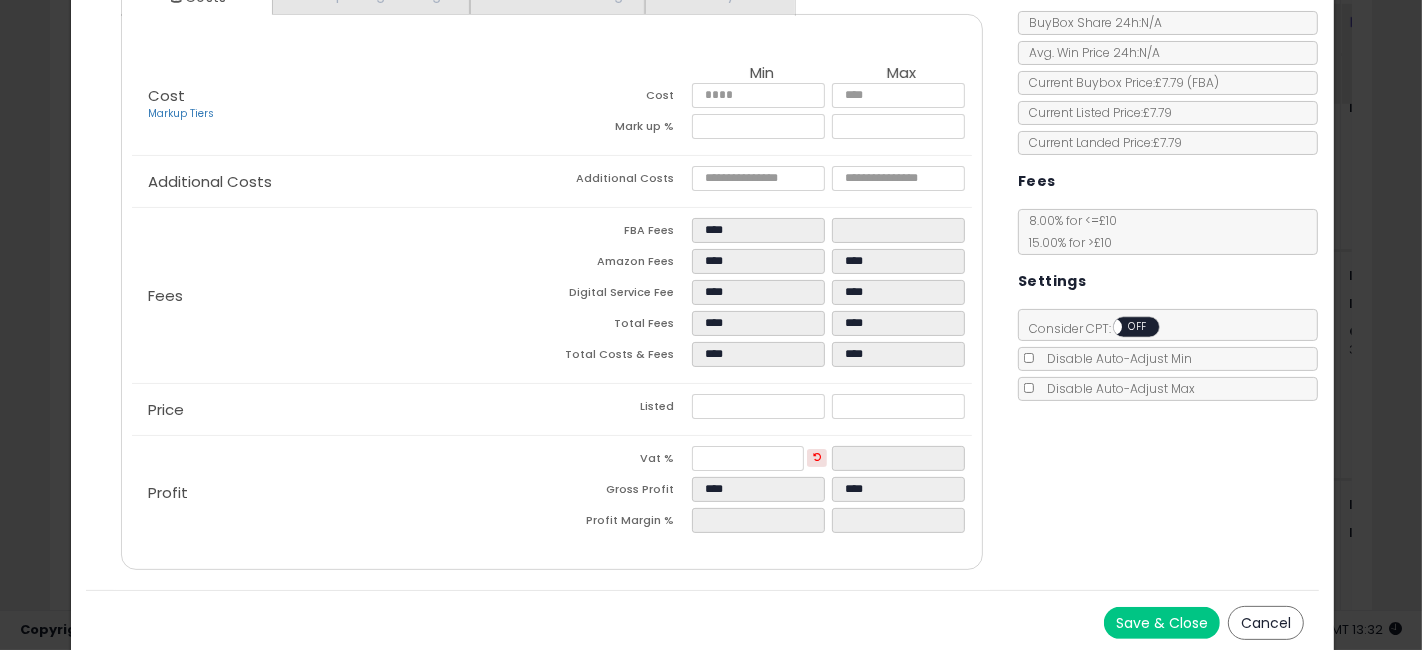 click on "Save & Close" at bounding box center (1162, 623) 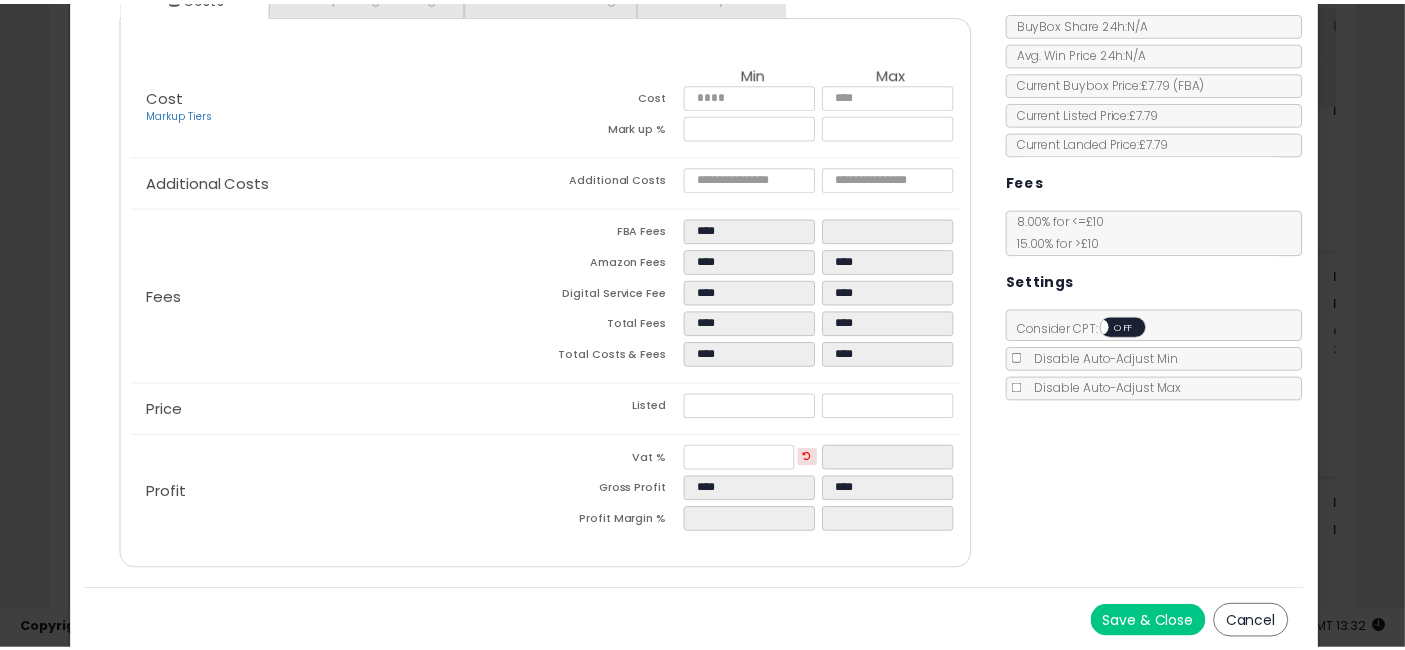 scroll, scrollTop: 0, scrollLeft: 0, axis: both 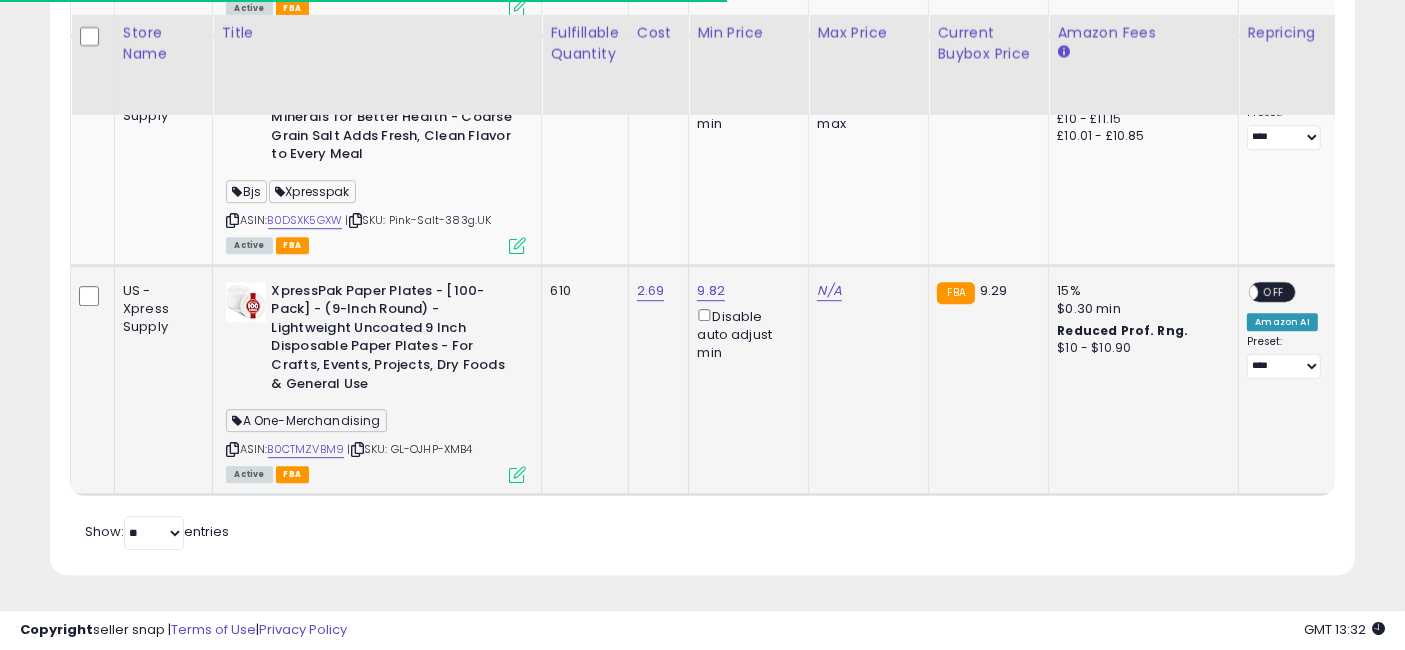 click at bounding box center (517, 474) 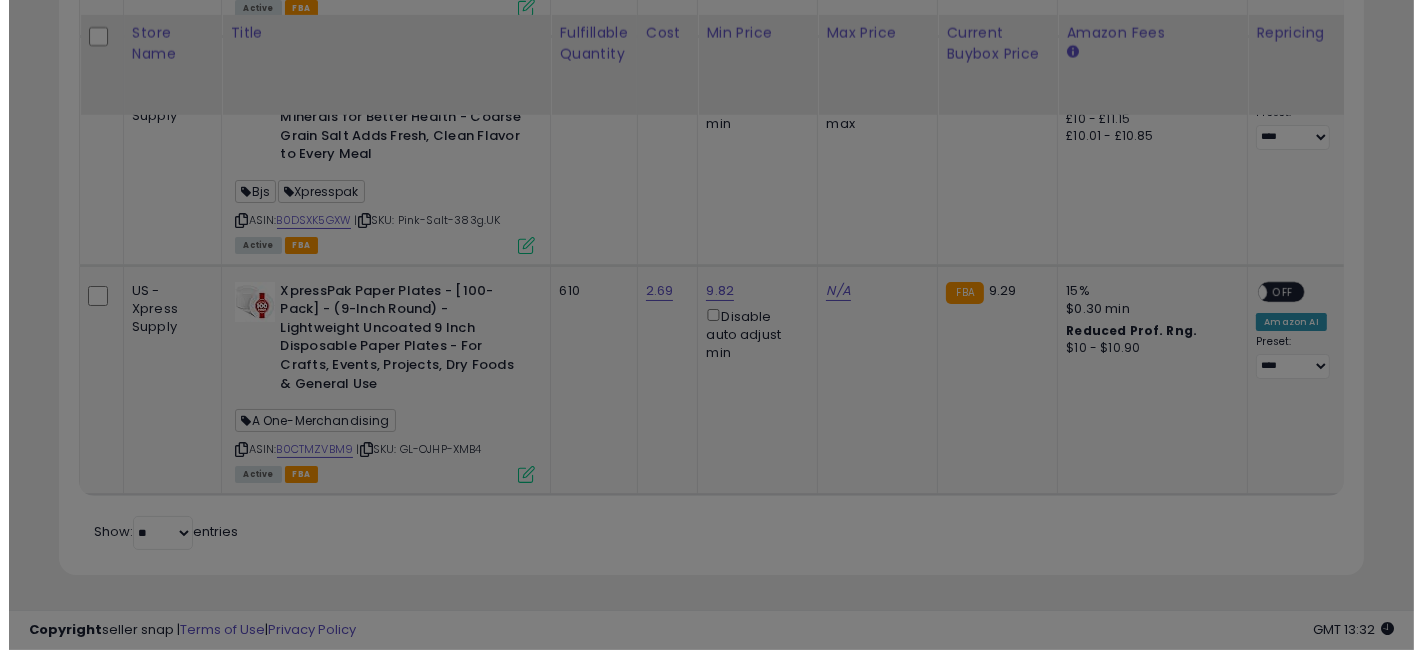 scroll, scrollTop: 999590, scrollLeft: 999234, axis: both 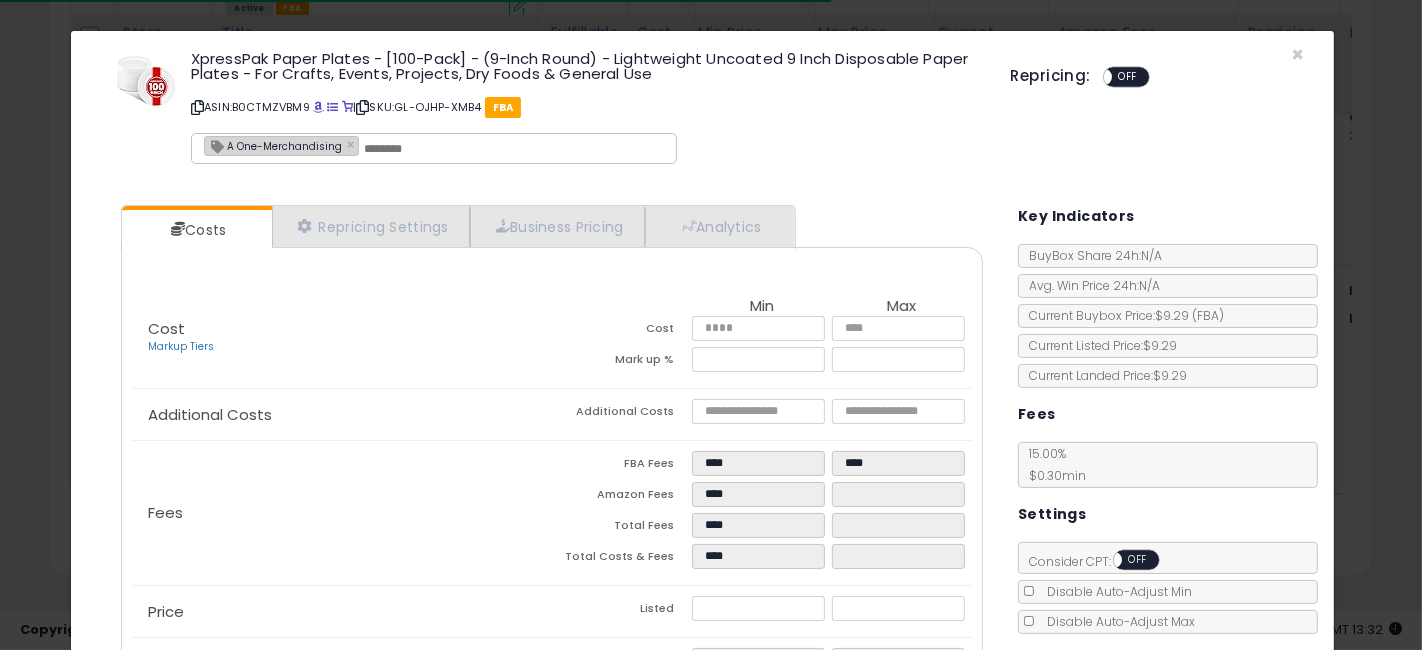 click at bounding box center (514, 149) 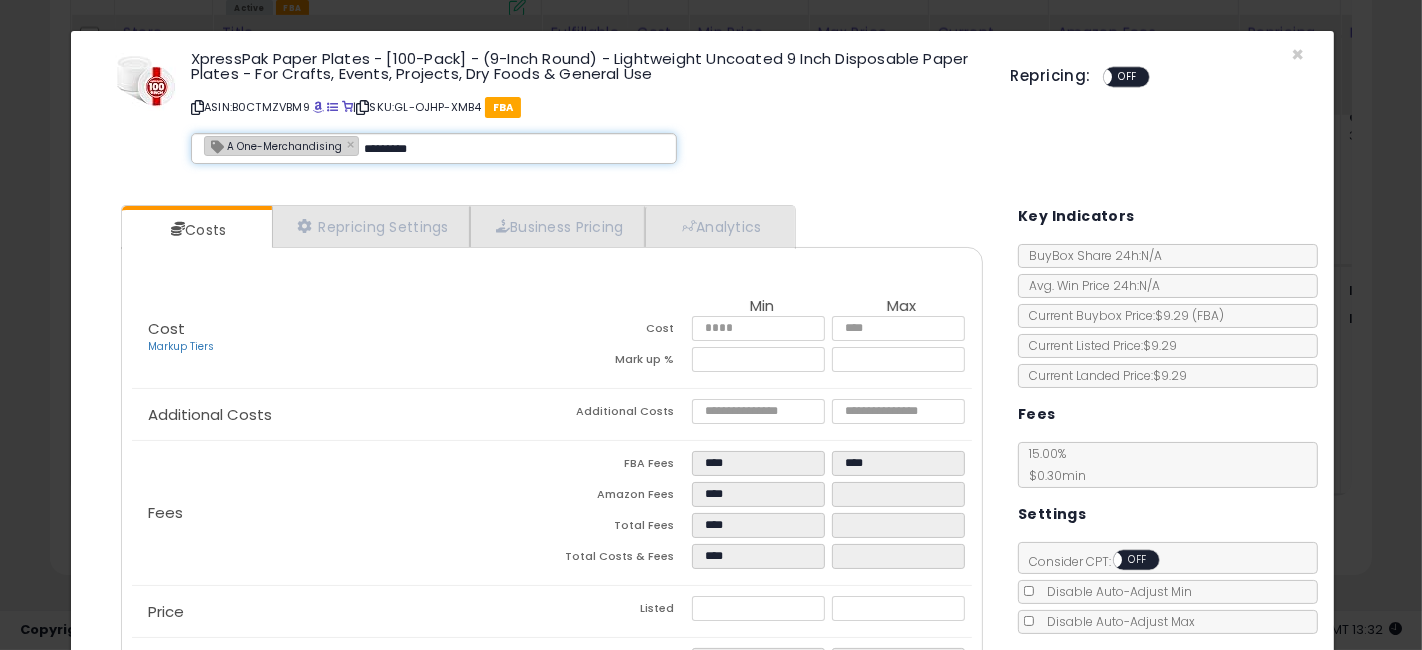 type on "*********" 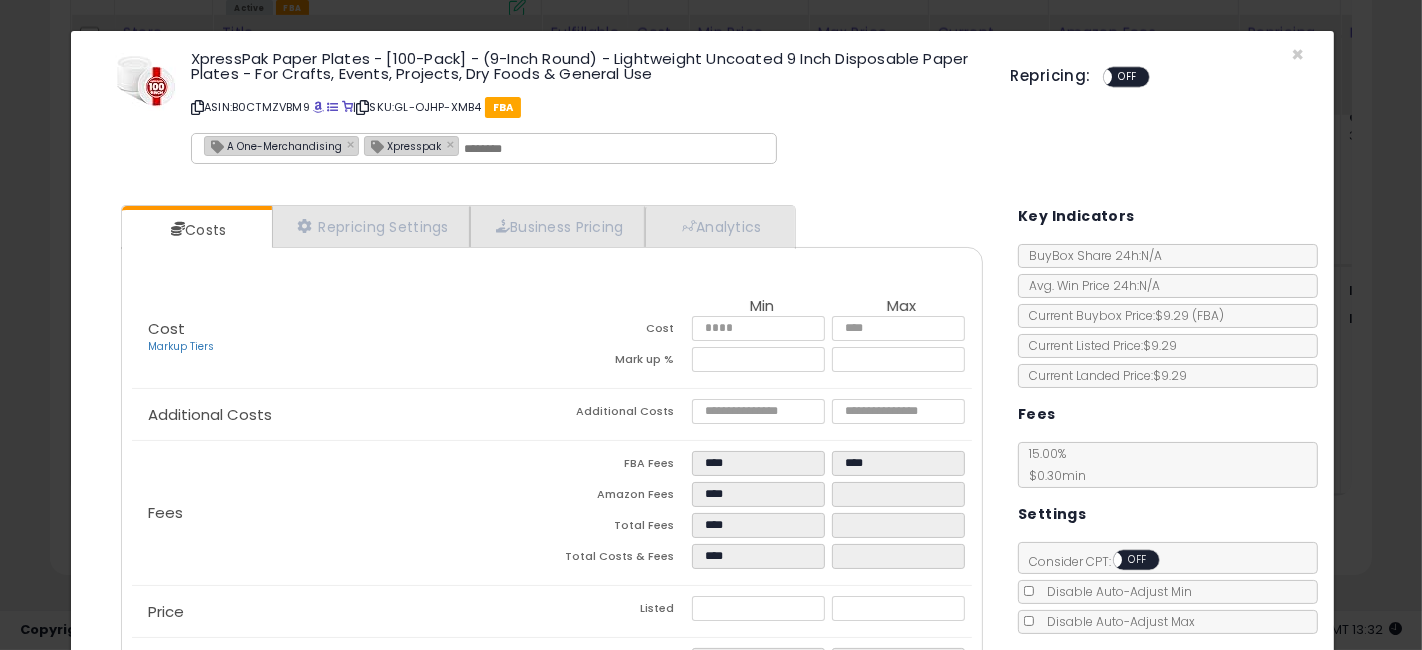 click on "**********" 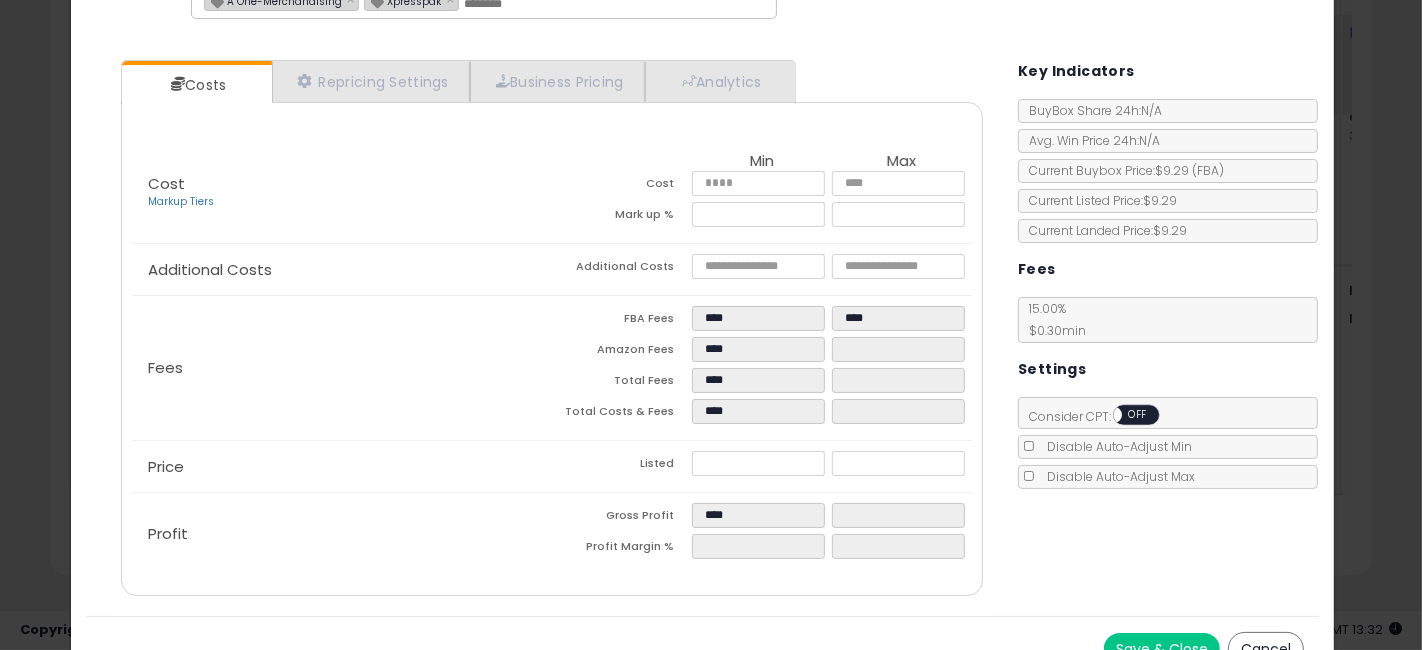 scroll, scrollTop: 171, scrollLeft: 0, axis: vertical 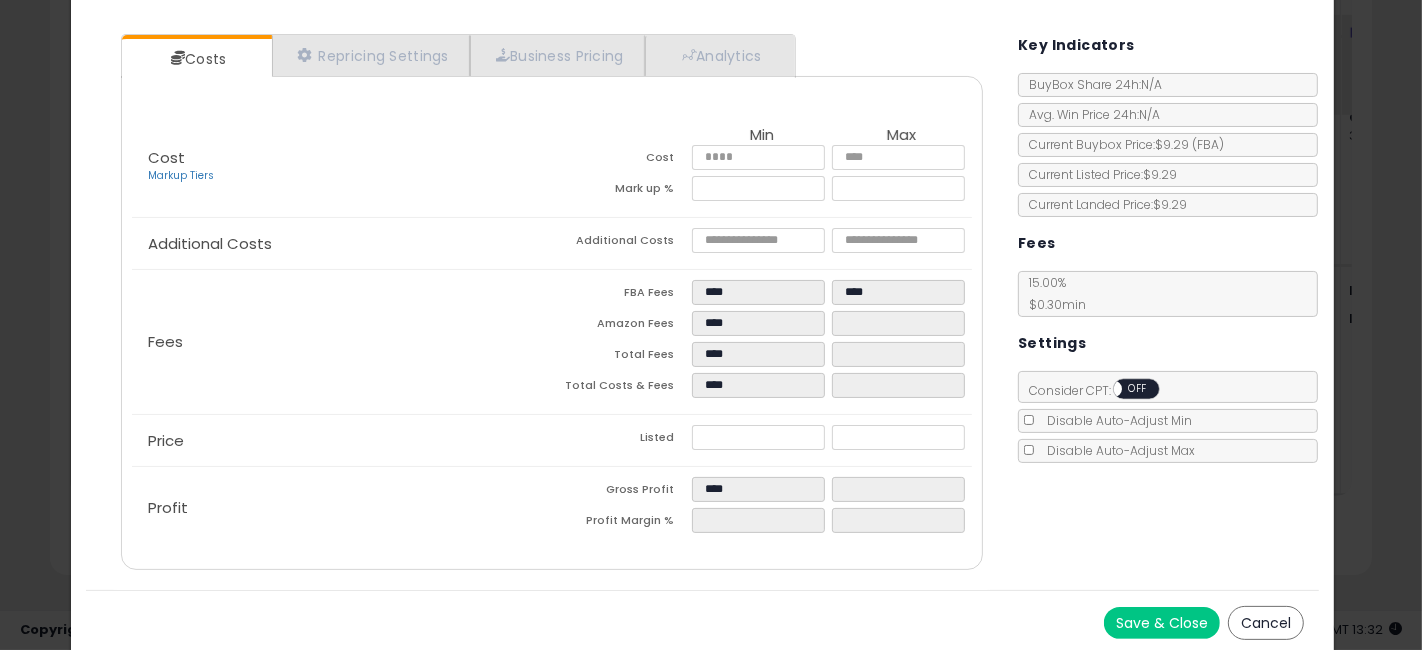 click on "Save & Close" at bounding box center (1162, 623) 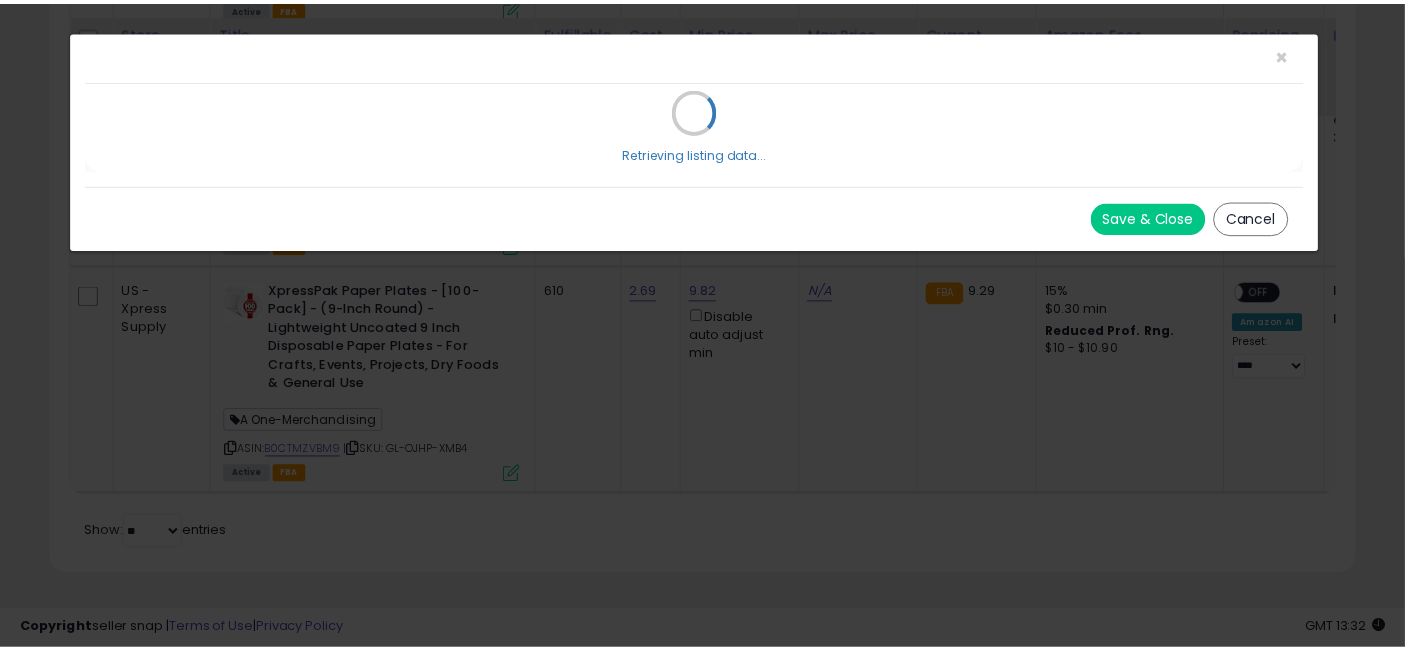 scroll, scrollTop: 0, scrollLeft: 0, axis: both 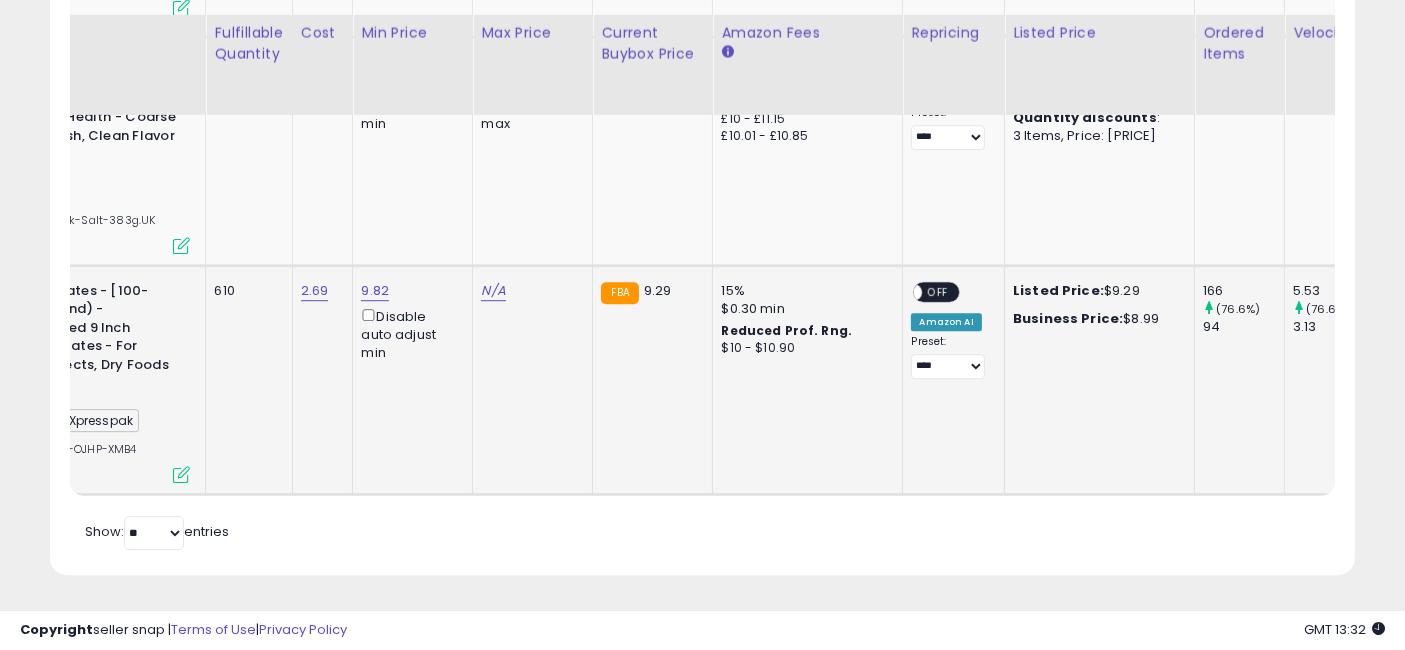 drag, startPoint x: 638, startPoint y: 385, endPoint x: 735, endPoint y: 403, distance: 98.65597 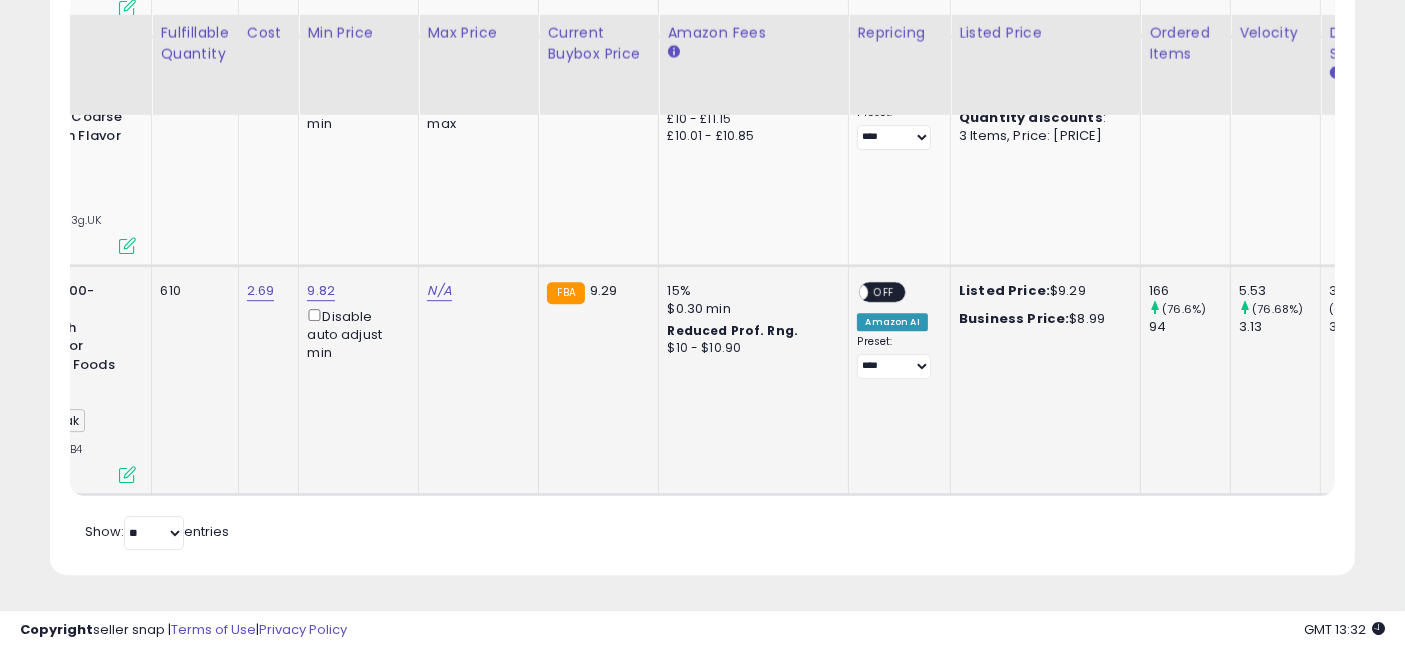 scroll, scrollTop: 0, scrollLeft: 405, axis: horizontal 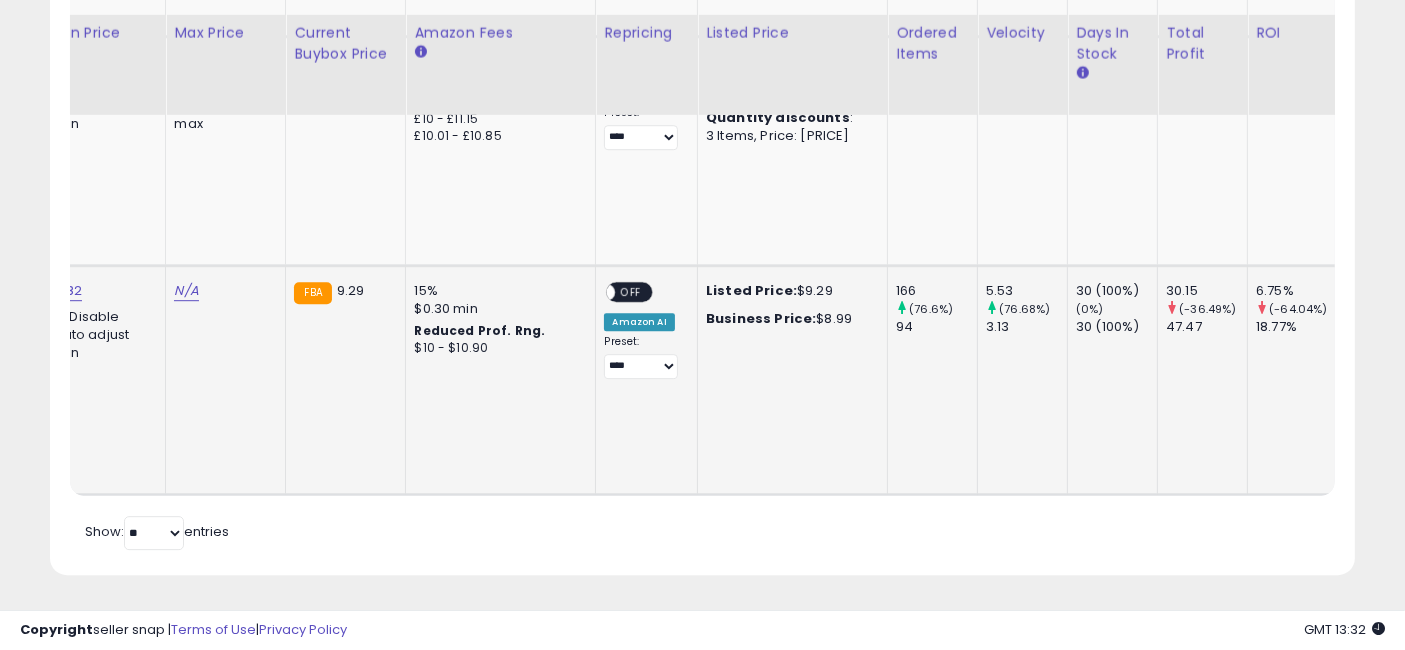 drag, startPoint x: 671, startPoint y: 401, endPoint x: 772, endPoint y: 418, distance: 102.4207 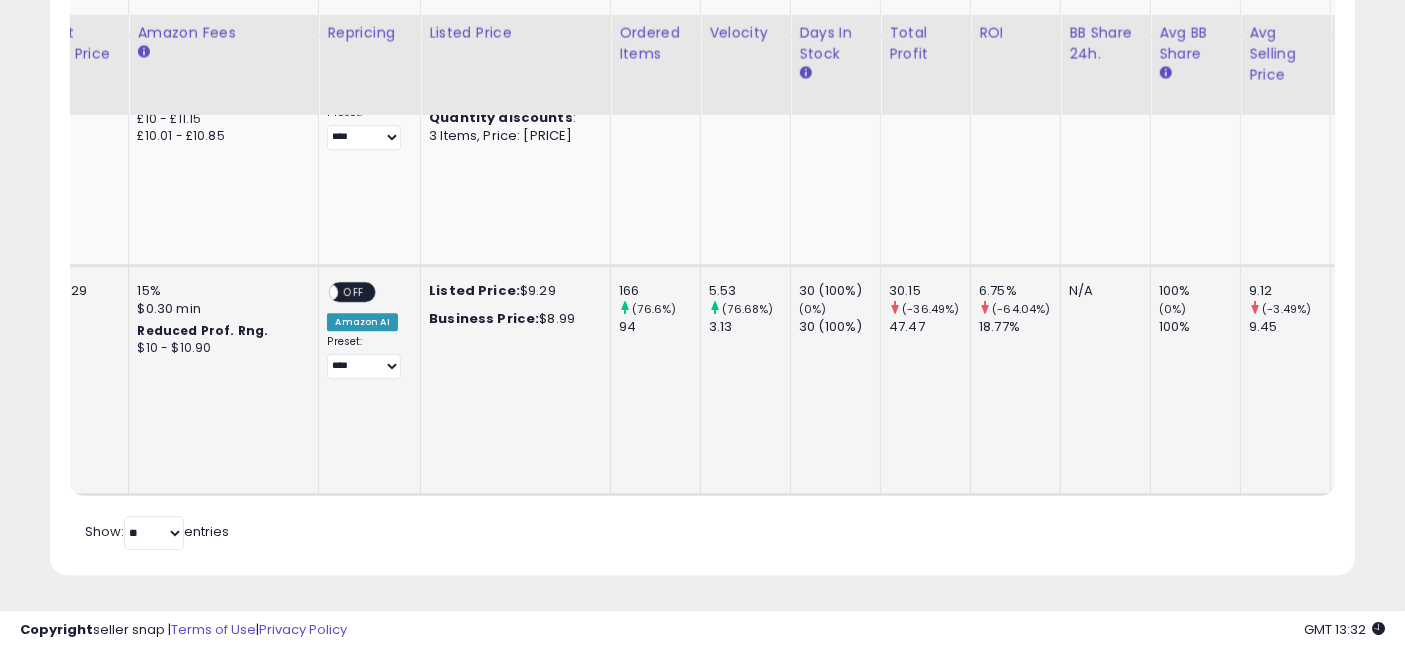 drag, startPoint x: 816, startPoint y: 395, endPoint x: 881, endPoint y: 401, distance: 65.27634 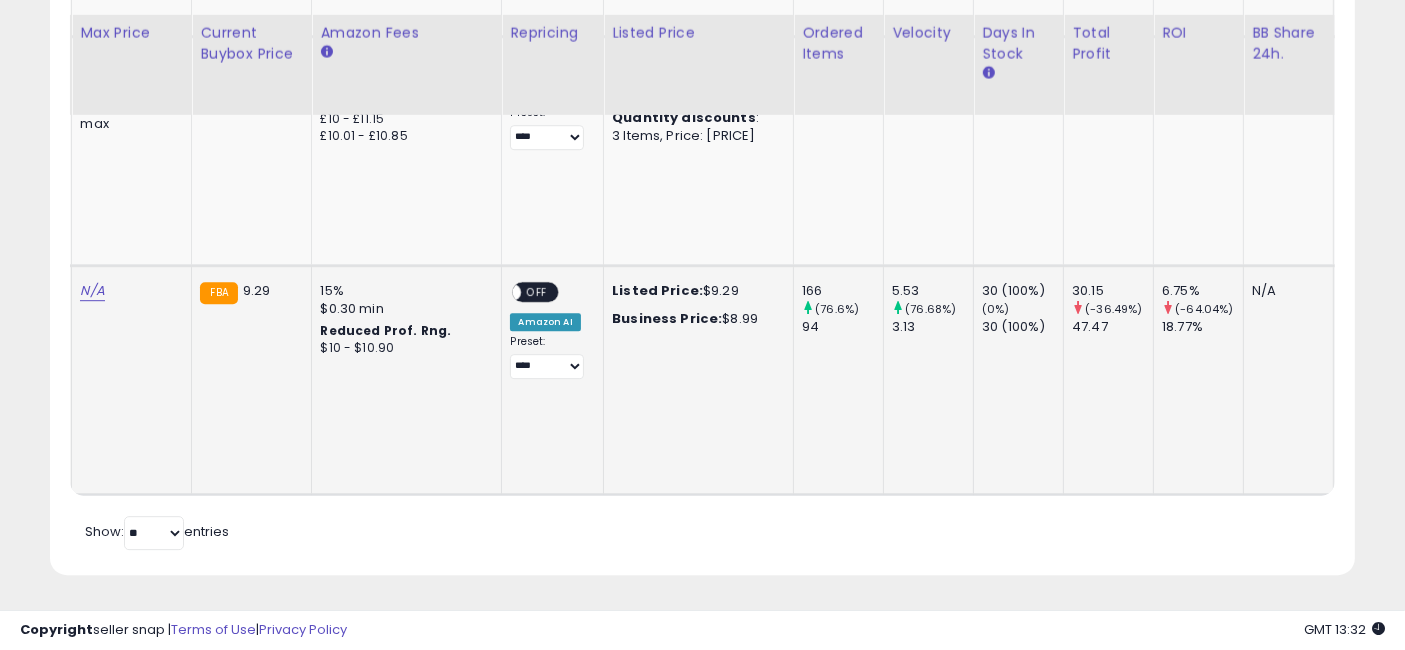 drag, startPoint x: 931, startPoint y: 373, endPoint x: 793, endPoint y: 392, distance: 139.30183 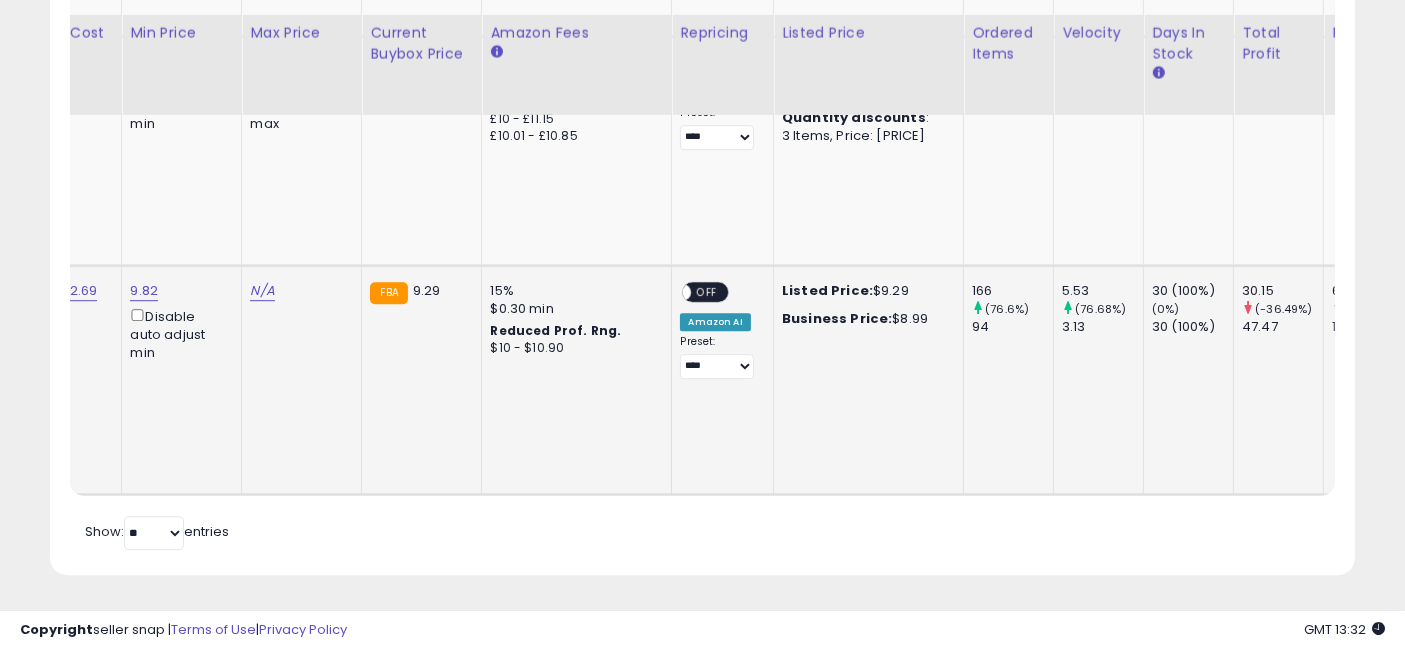 drag, startPoint x: 795, startPoint y: 392, endPoint x: 693, endPoint y: 402, distance: 102.48902 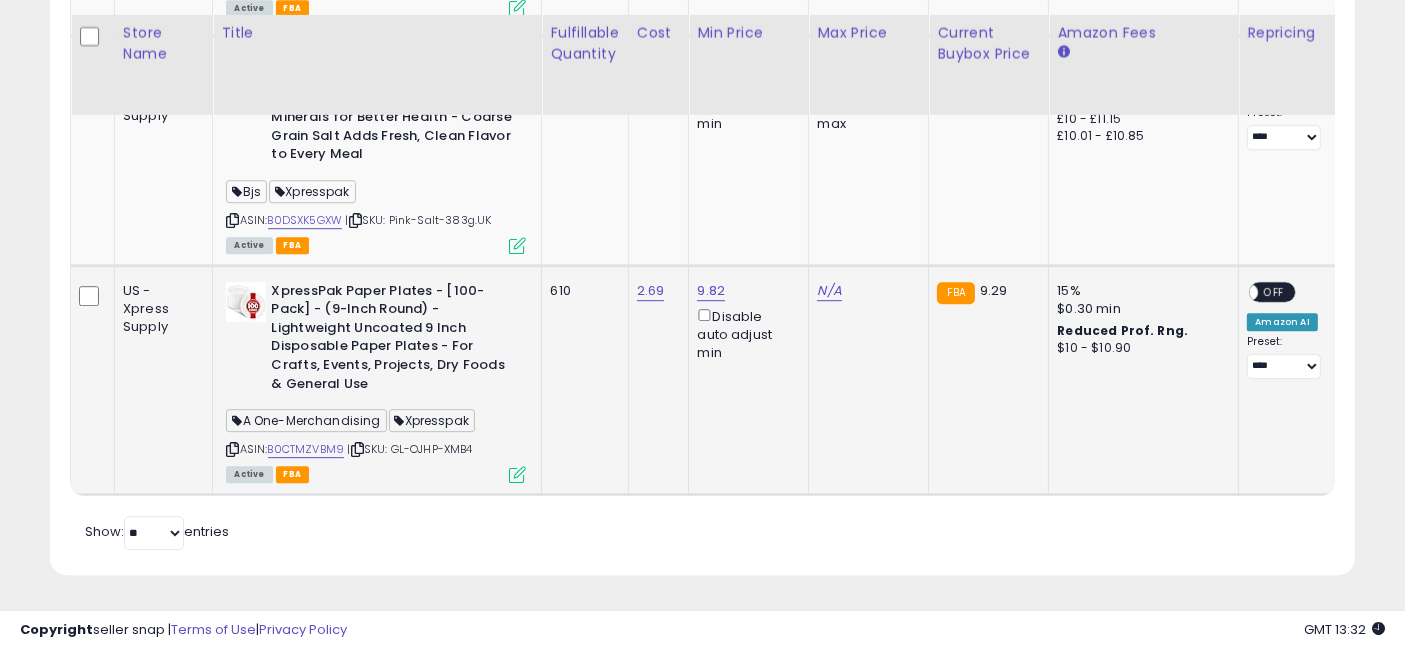 drag, startPoint x: 871, startPoint y: 395, endPoint x: 700, endPoint y: 395, distance: 171 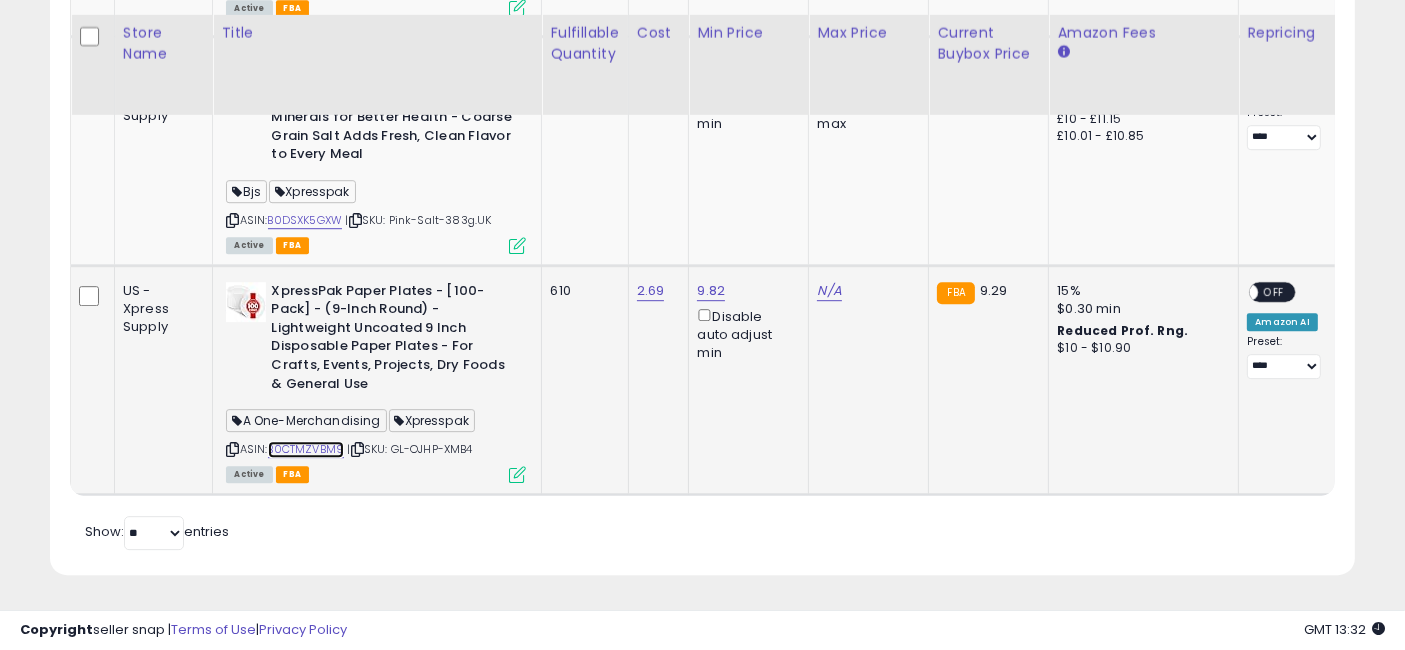 click on "B0CTMZVBM9" at bounding box center [306, 449] 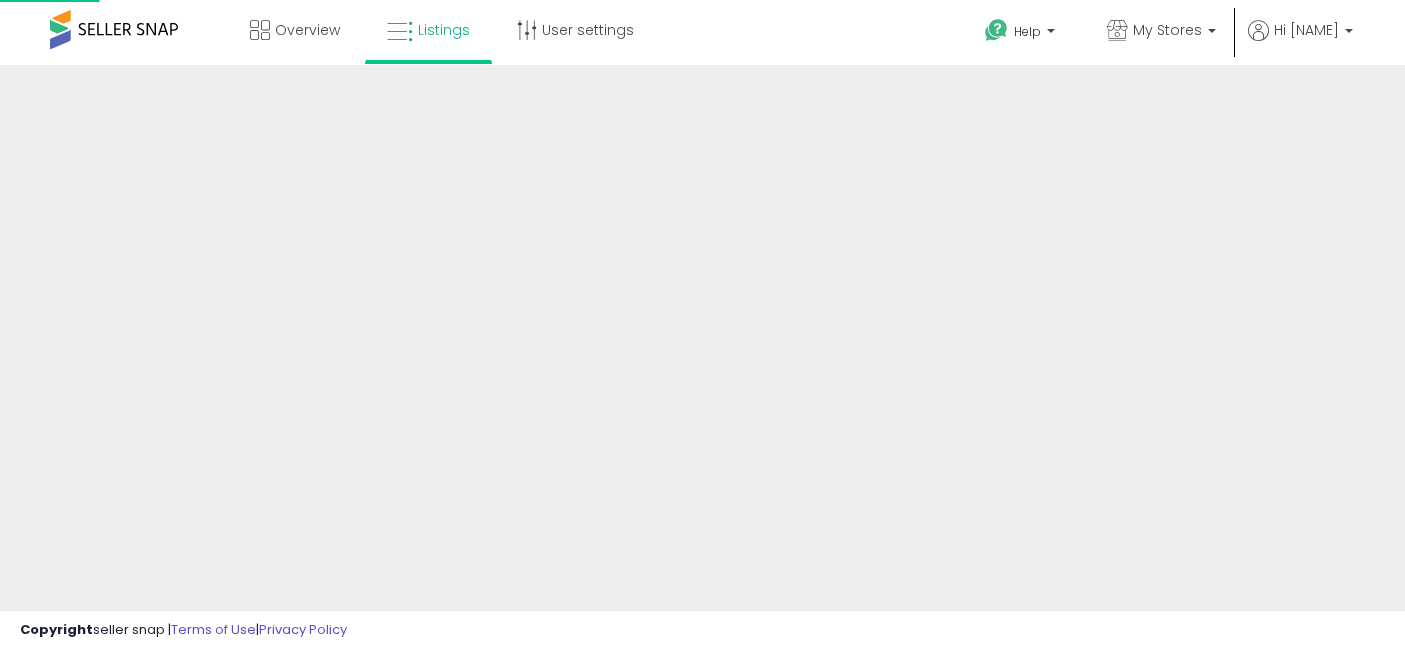 scroll, scrollTop: 0, scrollLeft: 0, axis: both 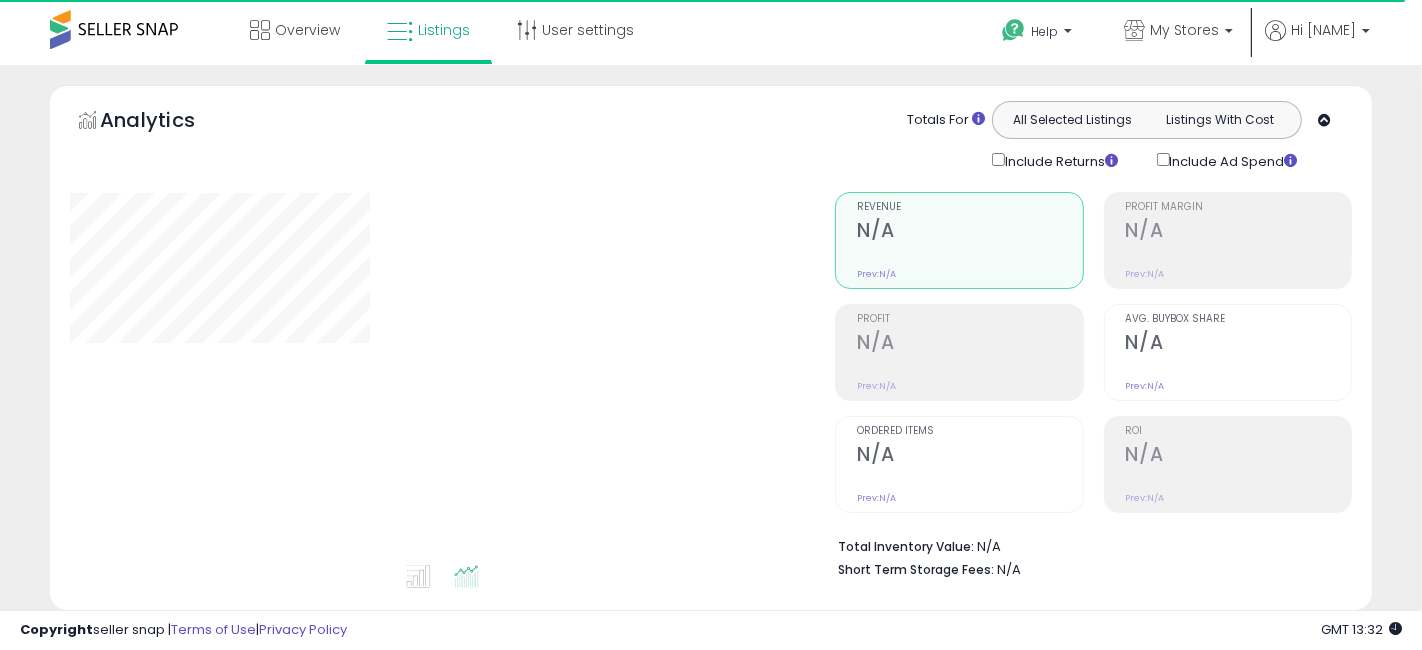 select on "**" 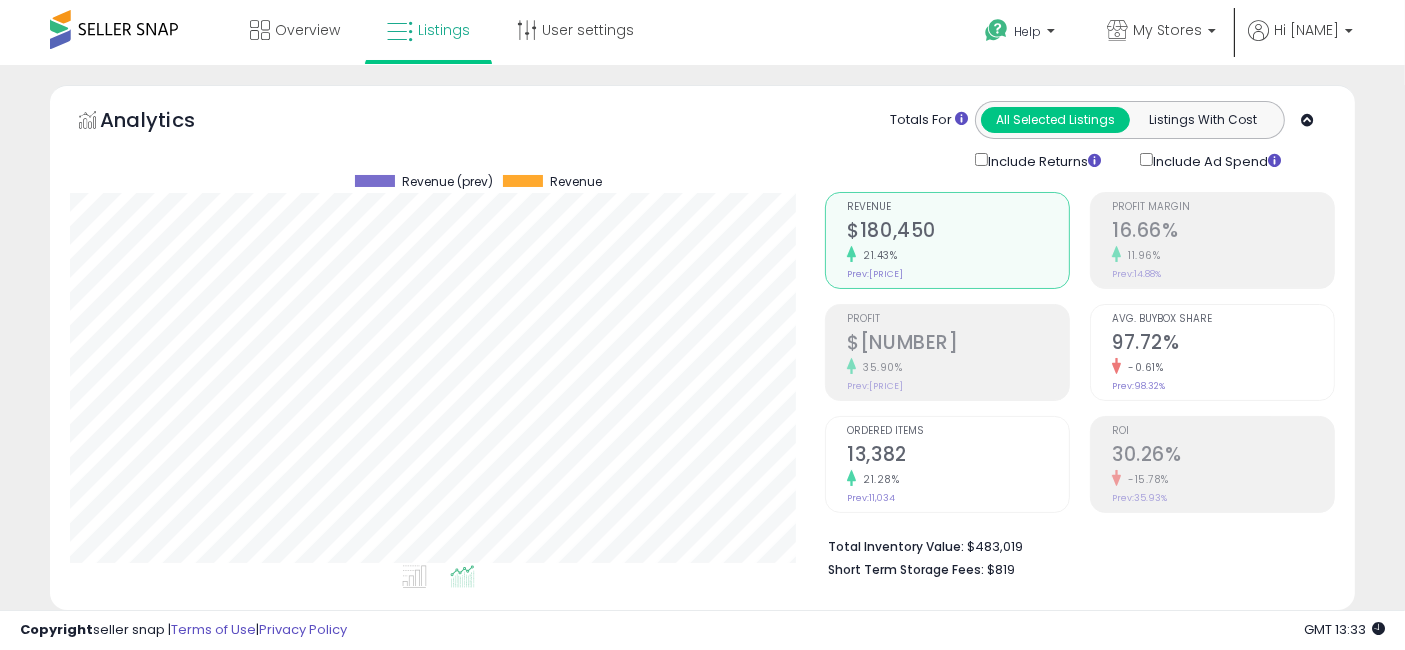 scroll, scrollTop: 999590, scrollLeft: 999244, axis: both 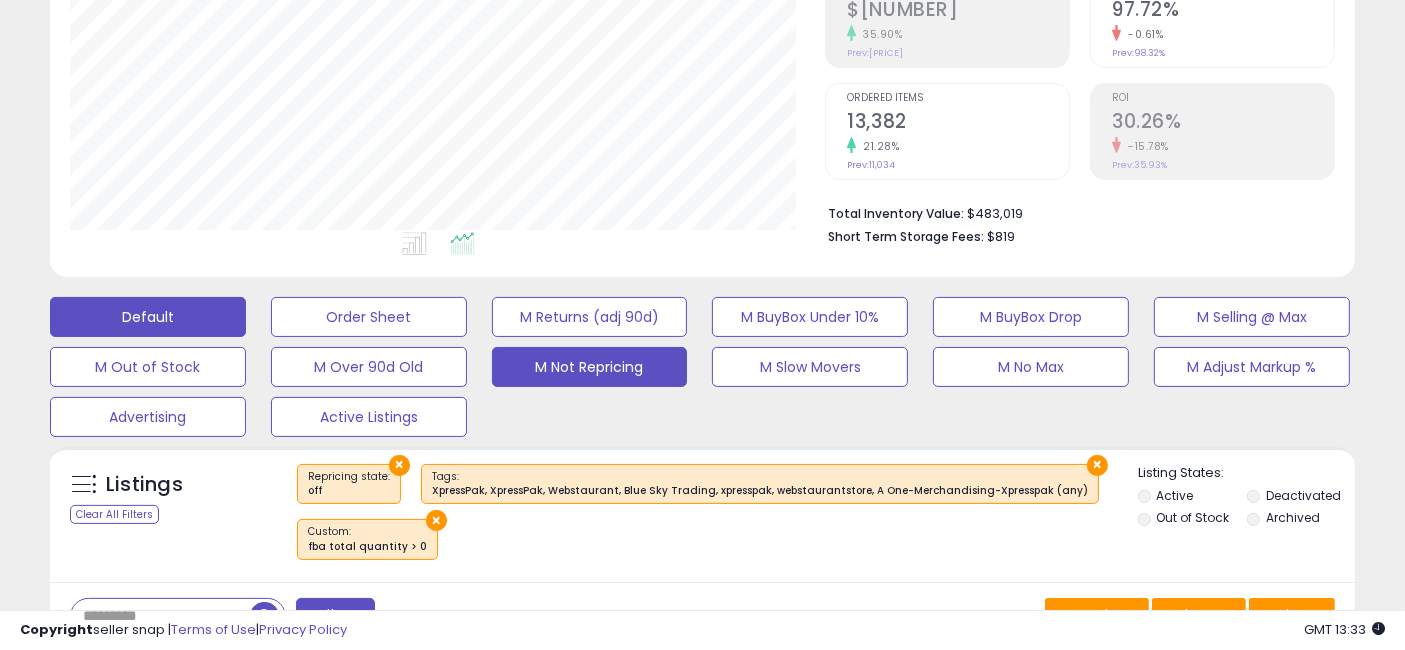 click on "Default" at bounding box center [148, 317] 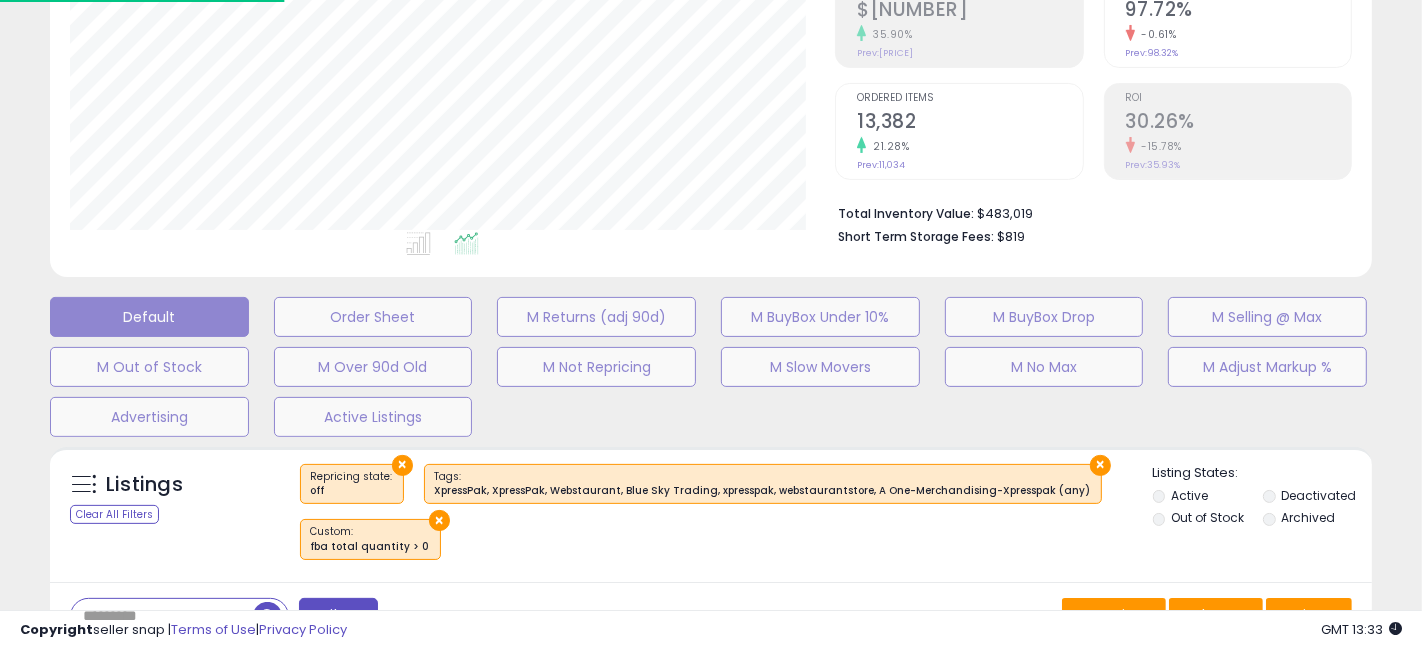 scroll, scrollTop: 999590, scrollLeft: 999234, axis: both 